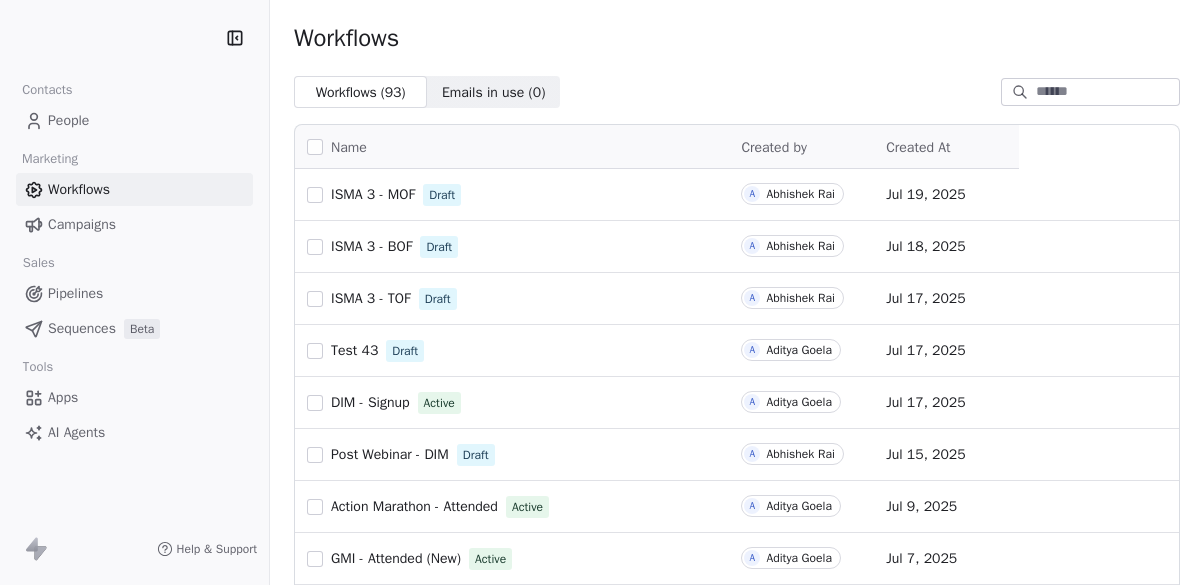 scroll, scrollTop: 0, scrollLeft: 0, axis: both 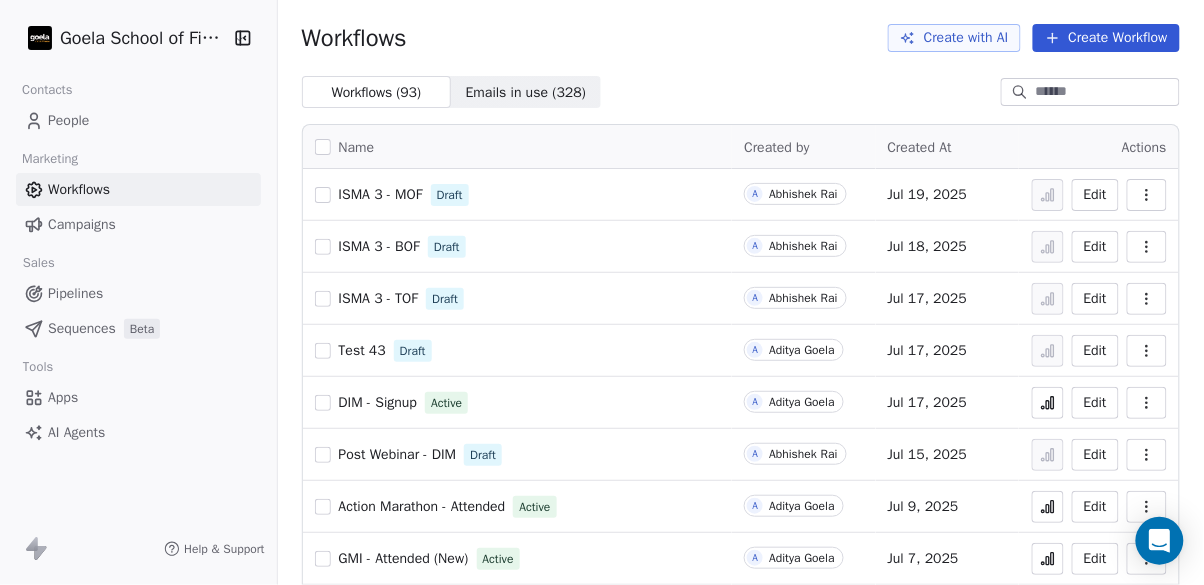 click on "Campaigns" at bounding box center (138, 224) 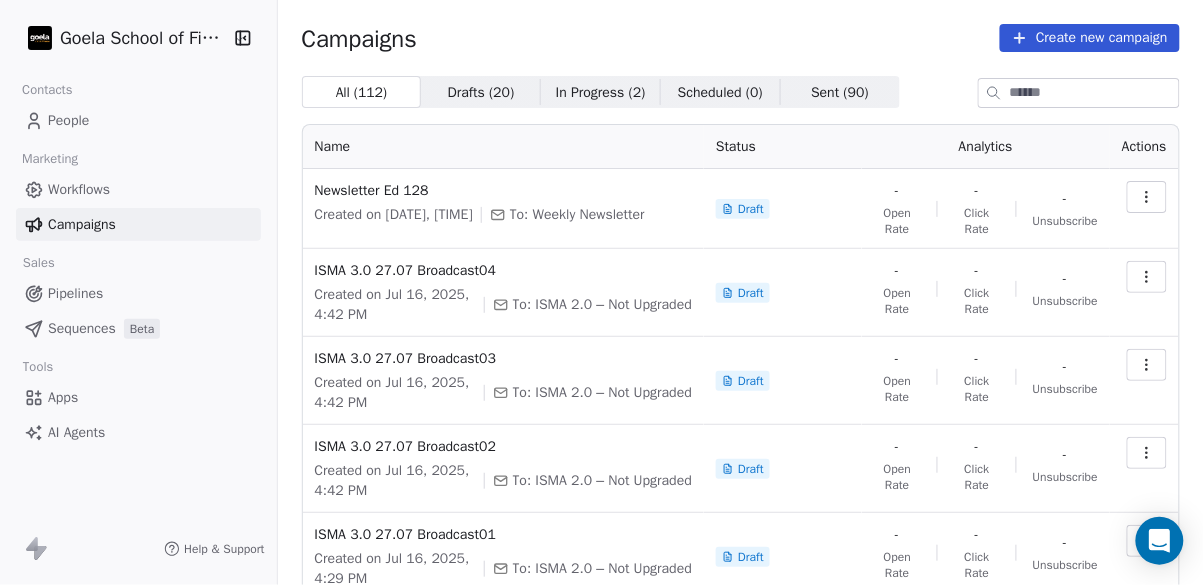 click on "Create new campaign" at bounding box center (1090, 38) 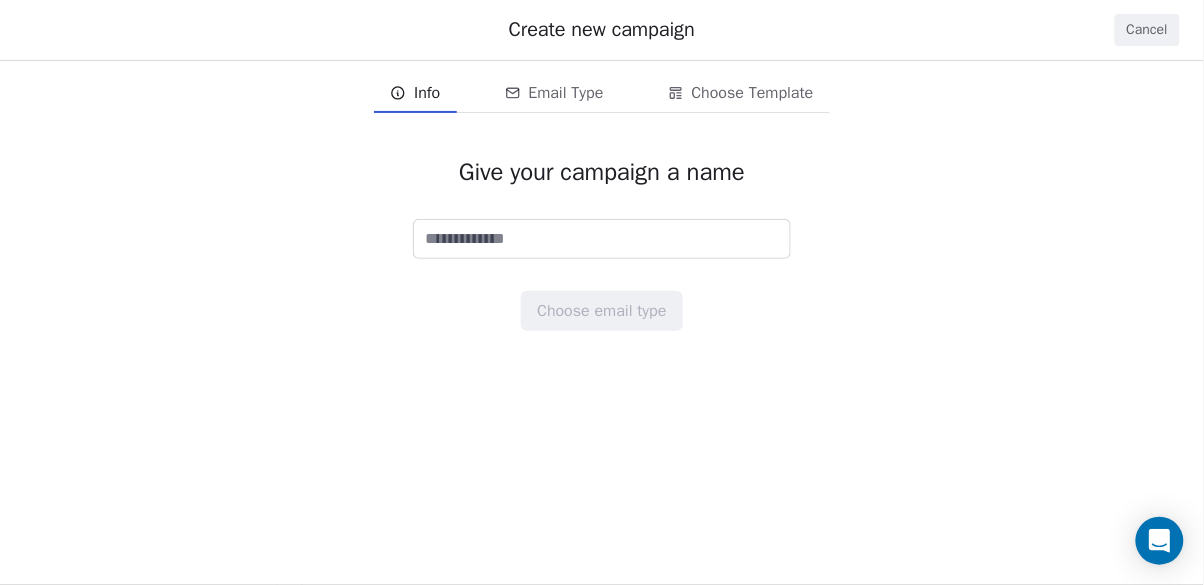 click at bounding box center (602, 239) 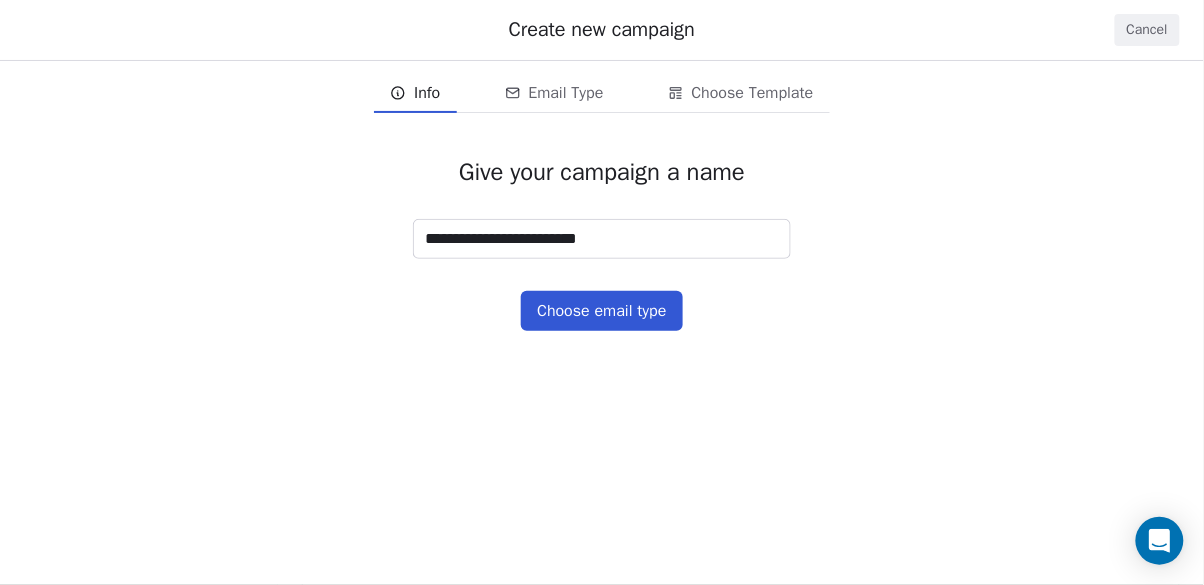 type on "**********" 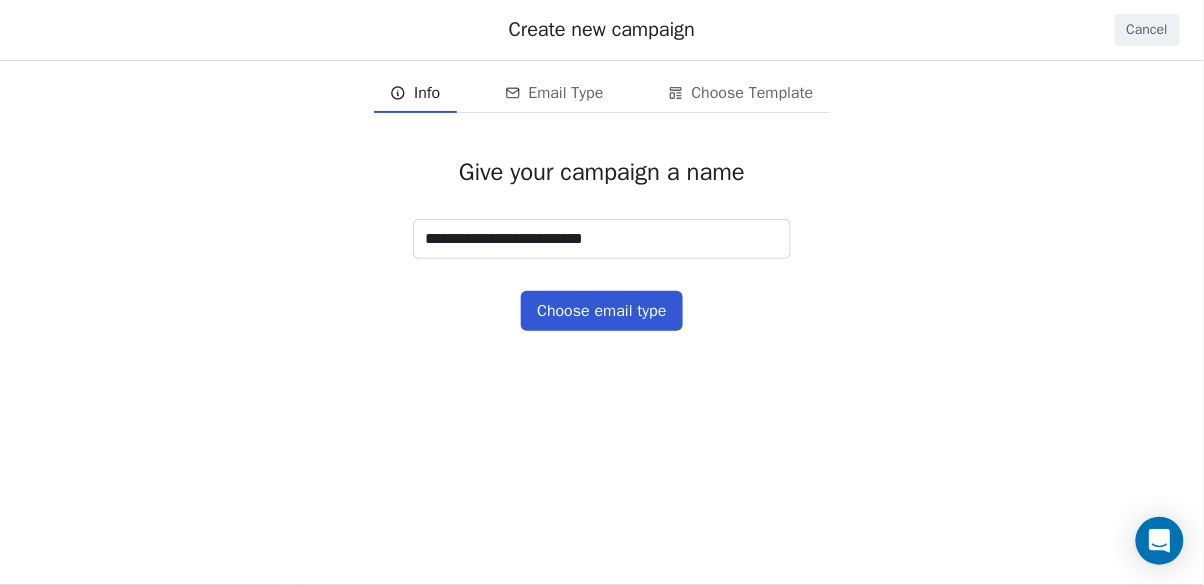 click on "Choose email type" at bounding box center (601, 311) 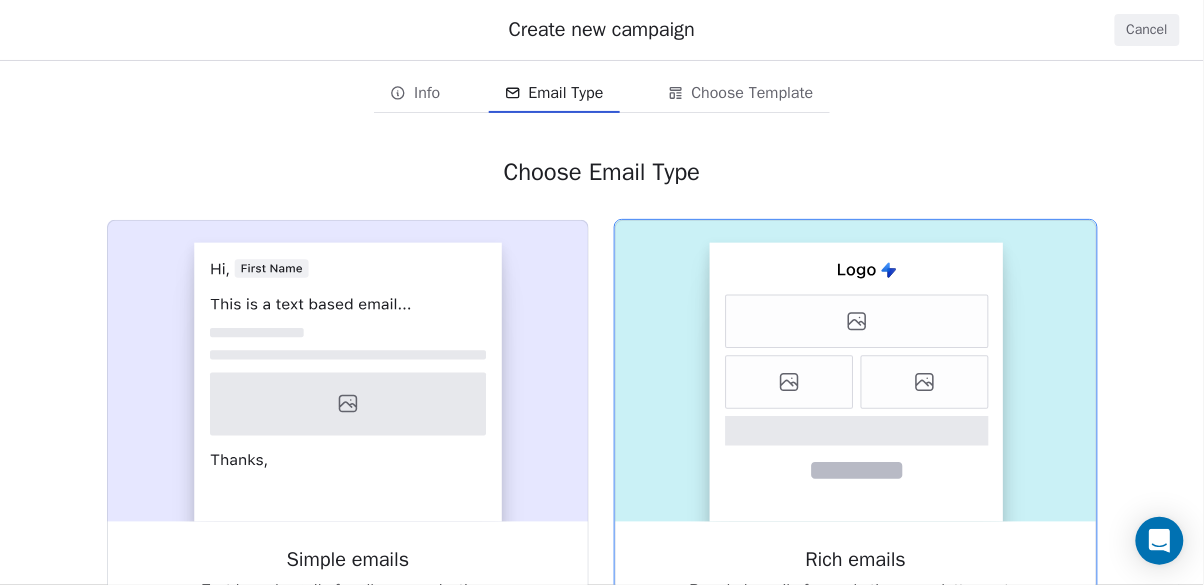click 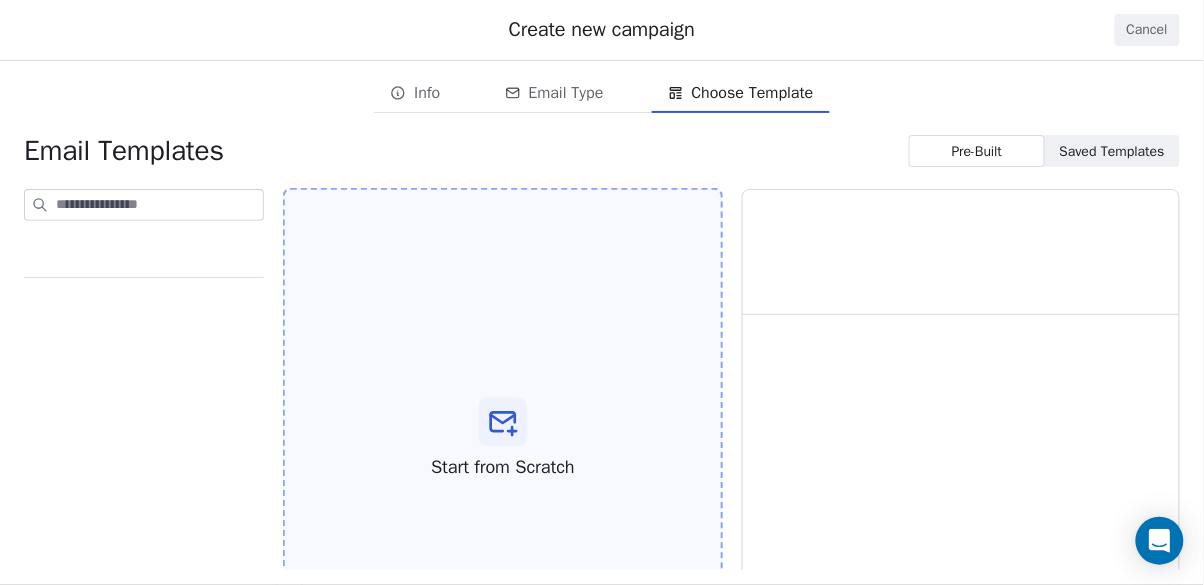 click on "Start from Scratch" at bounding box center (503, 439) 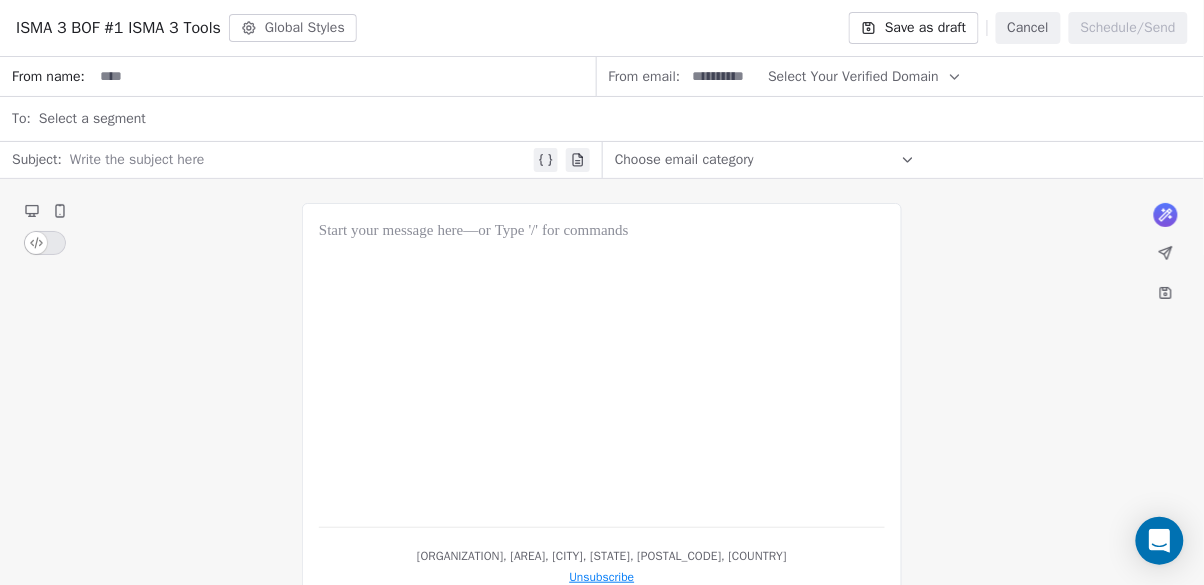 scroll, scrollTop: 96, scrollLeft: 0, axis: vertical 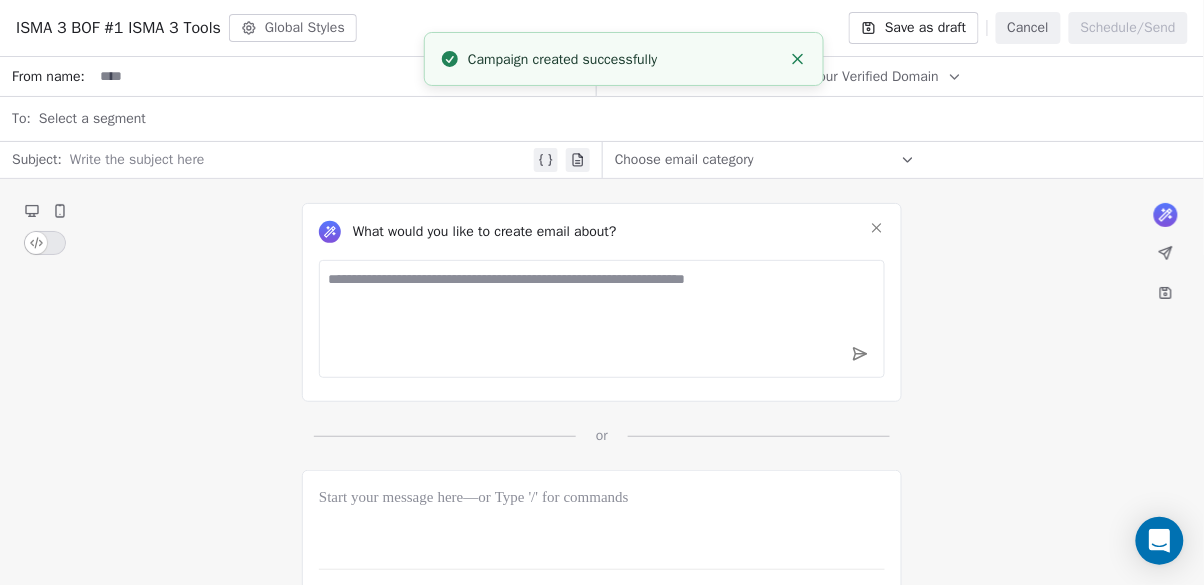 click on "Save as draft" at bounding box center [913, 28] 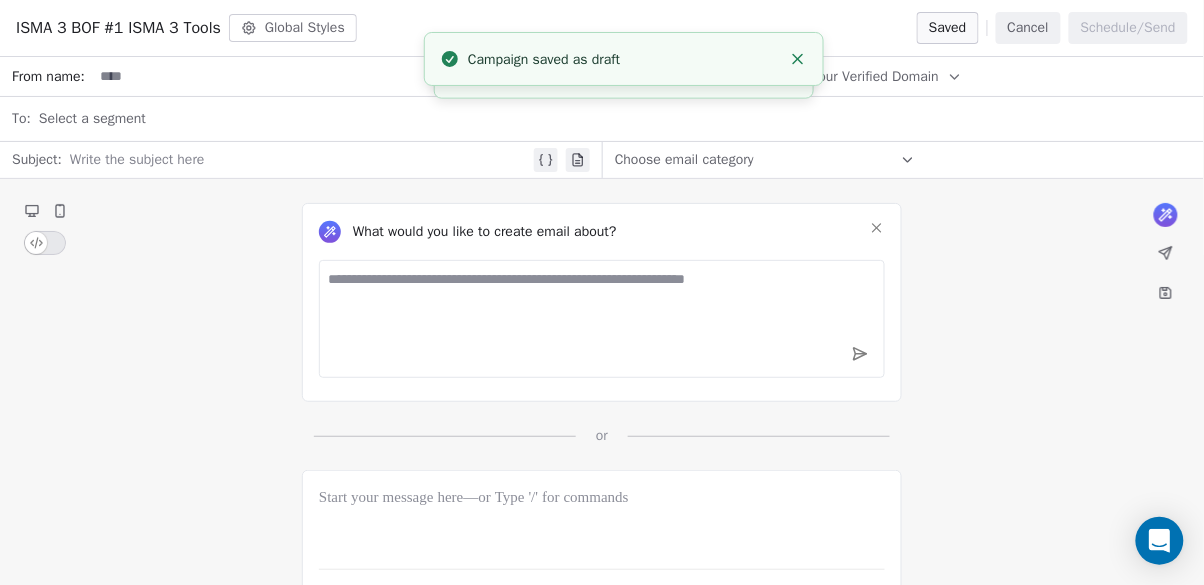 click at bounding box center (344, 76) 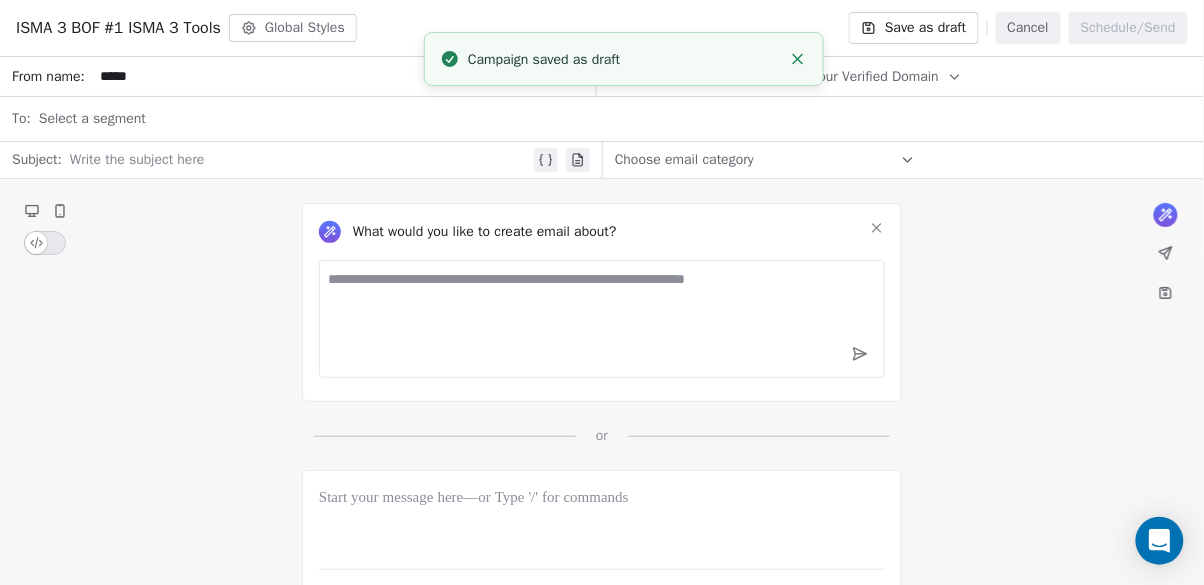 type on "*****" 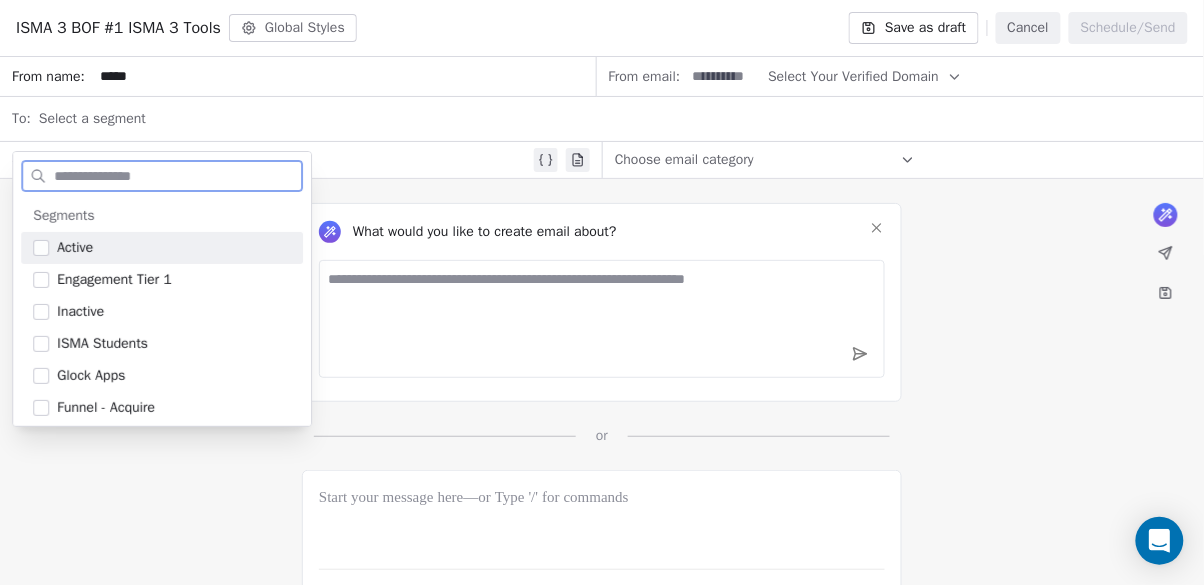 click at bounding box center (300, 160) 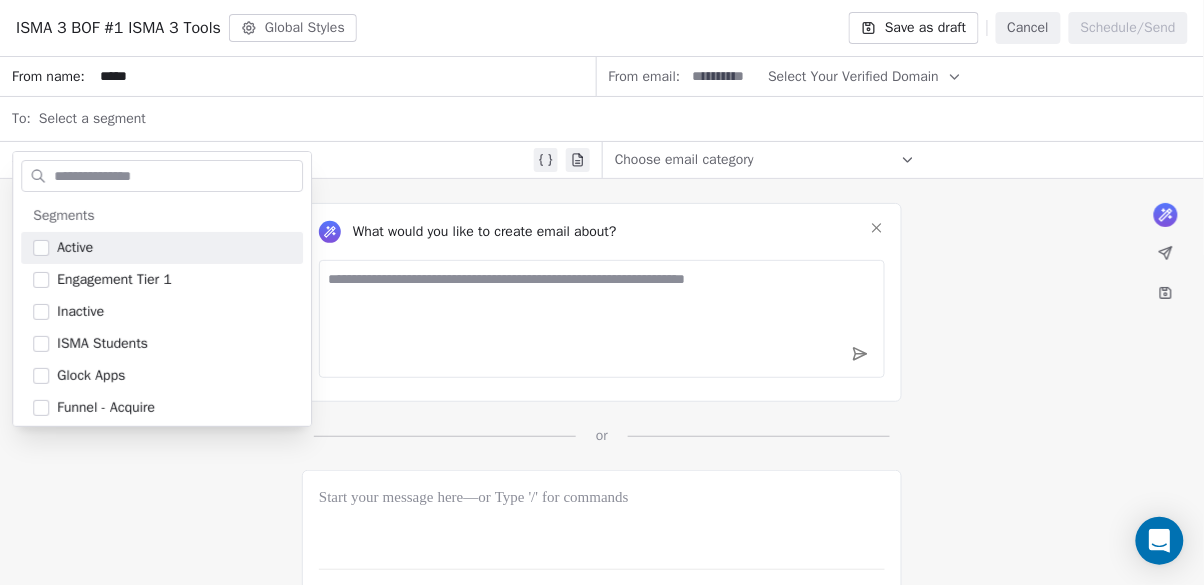 click on "What would you like to create email about? or" at bounding box center (602, 312) 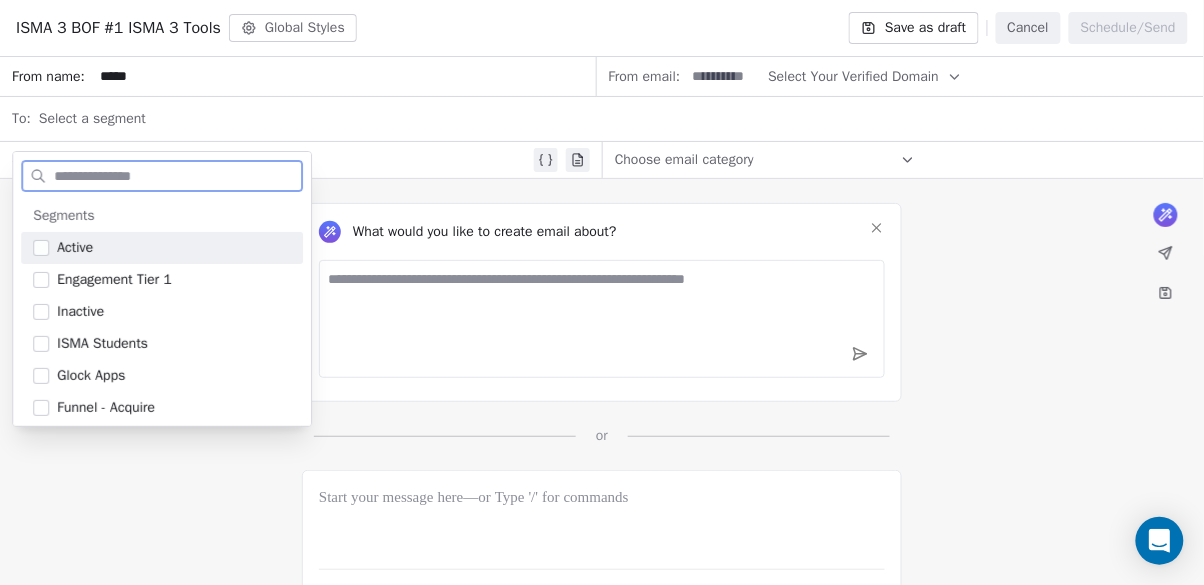 click at bounding box center [724, 76] 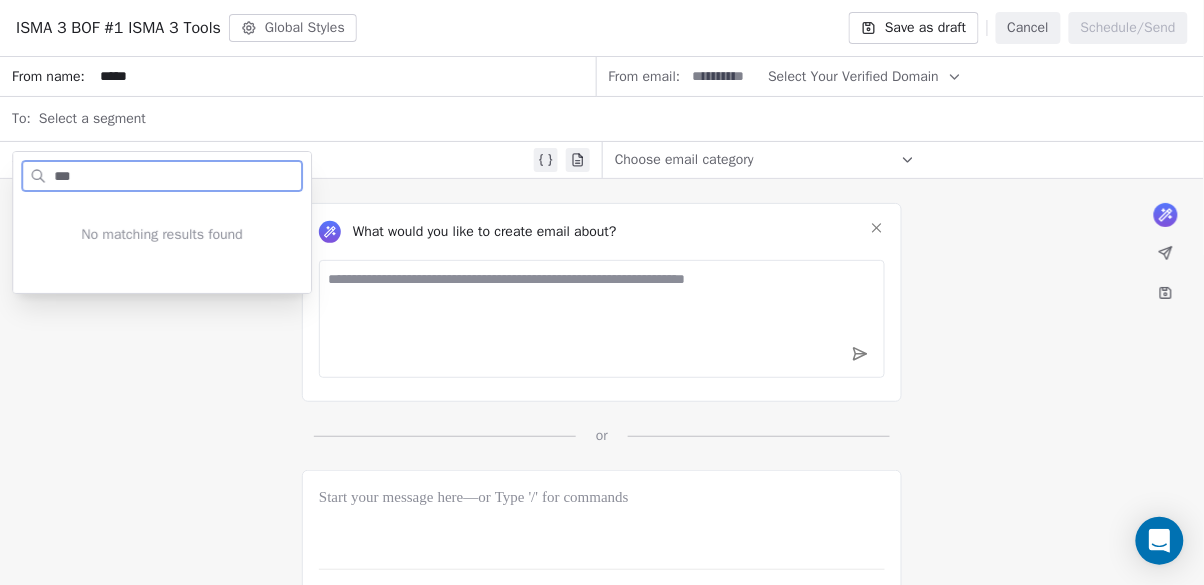 type on "****" 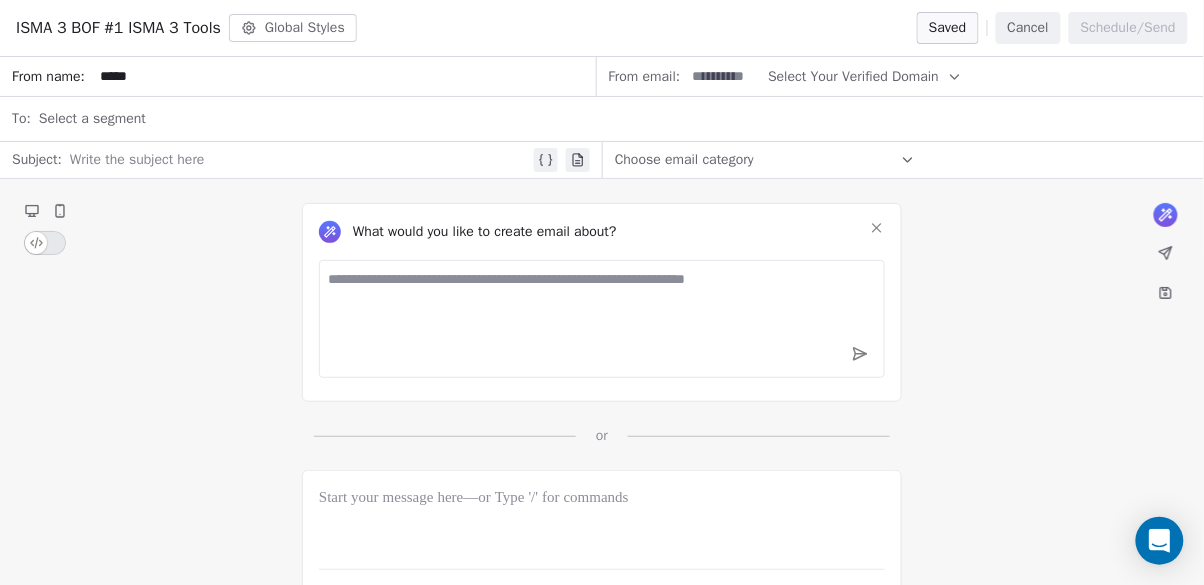 click at bounding box center [724, 76] 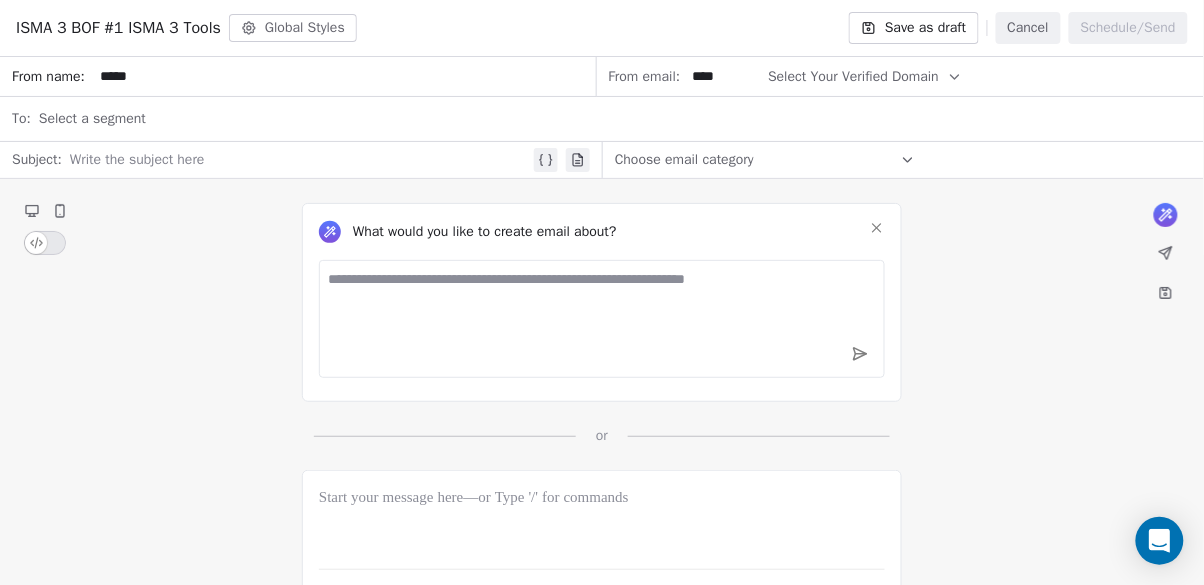 type on "****" 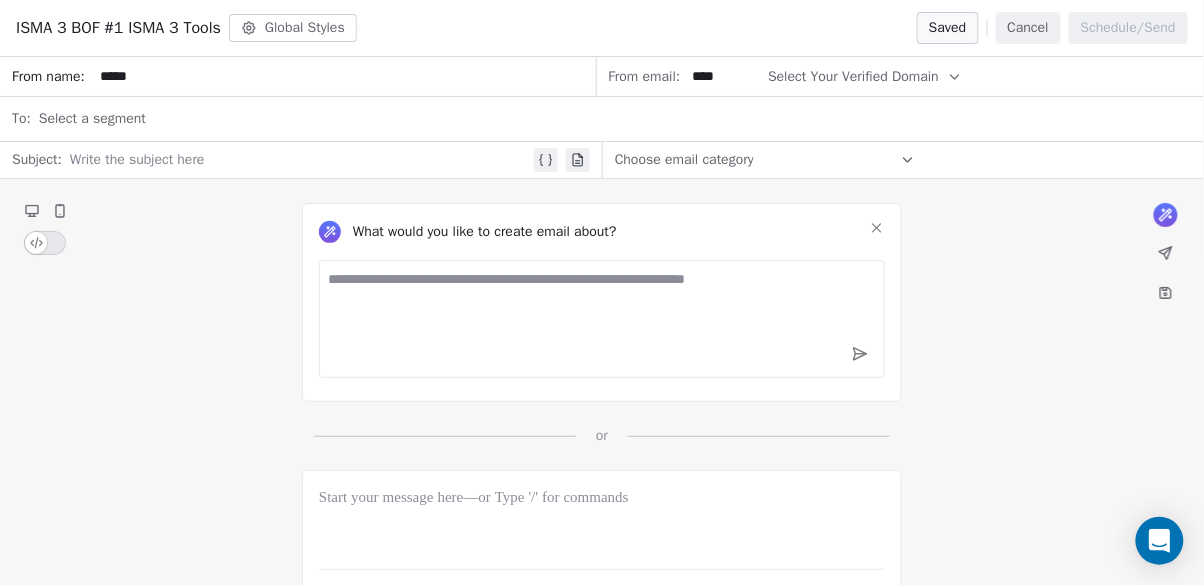 click at bounding box center (300, 160) 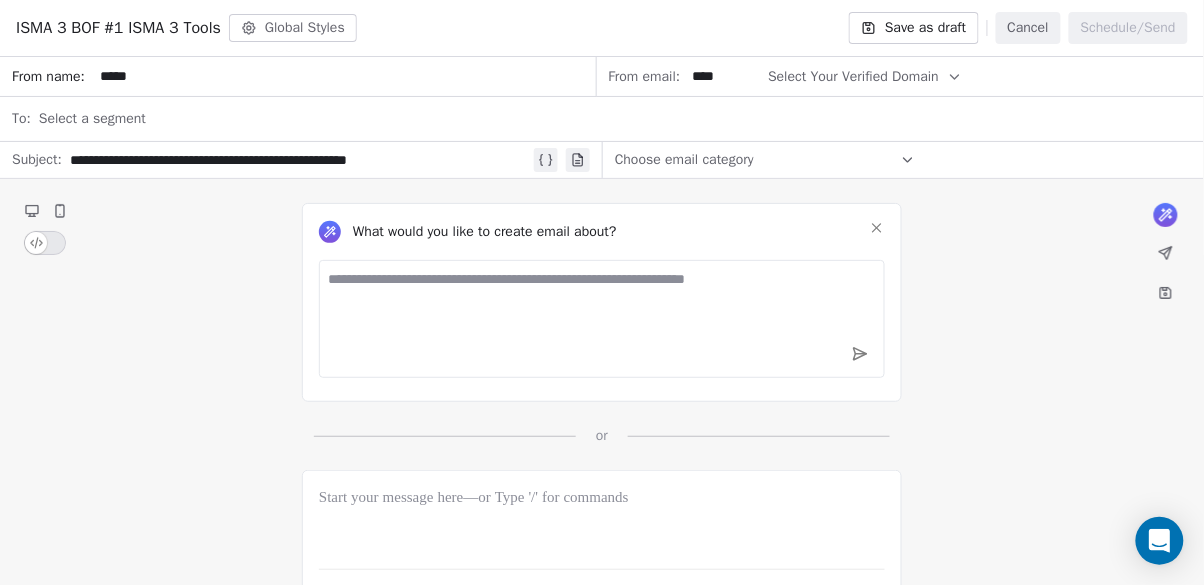 click on "**********" at bounding box center [300, 160] 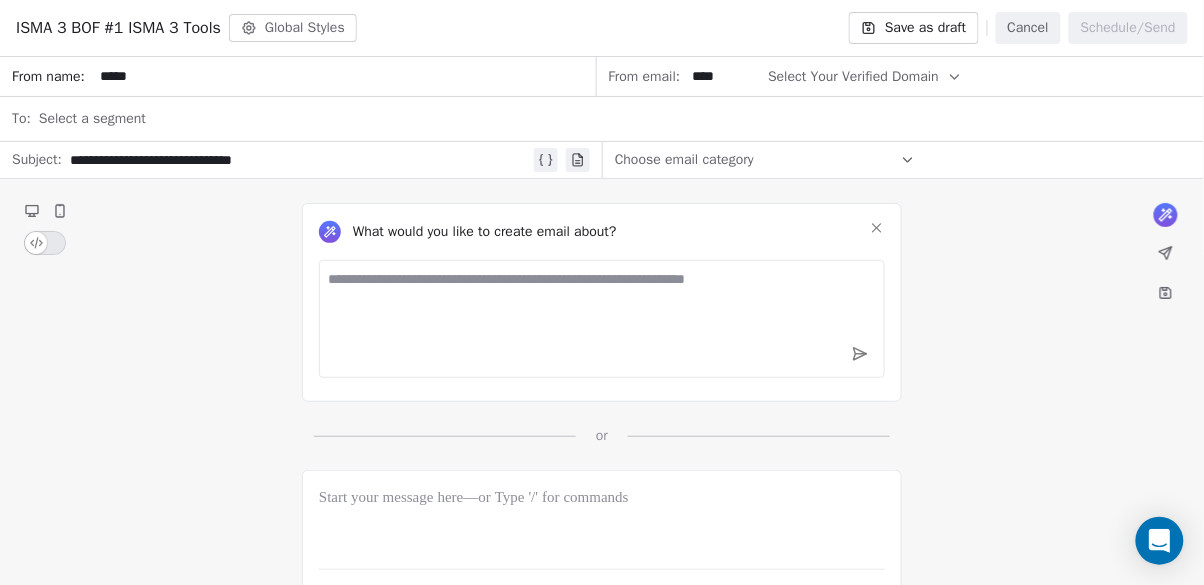 click 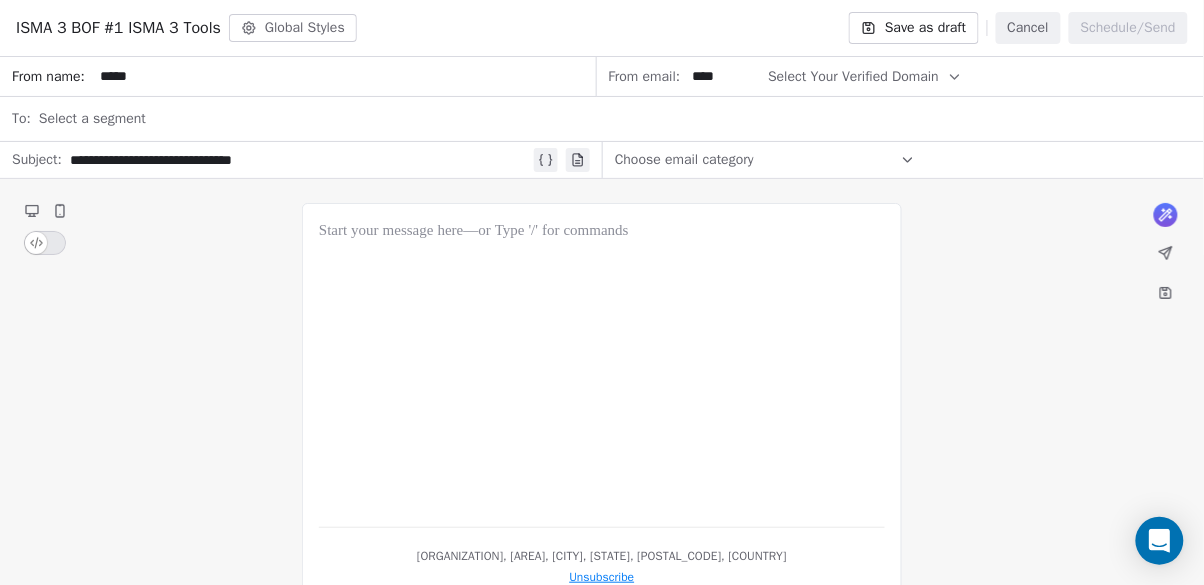 click on "Save as draft" at bounding box center [913, 28] 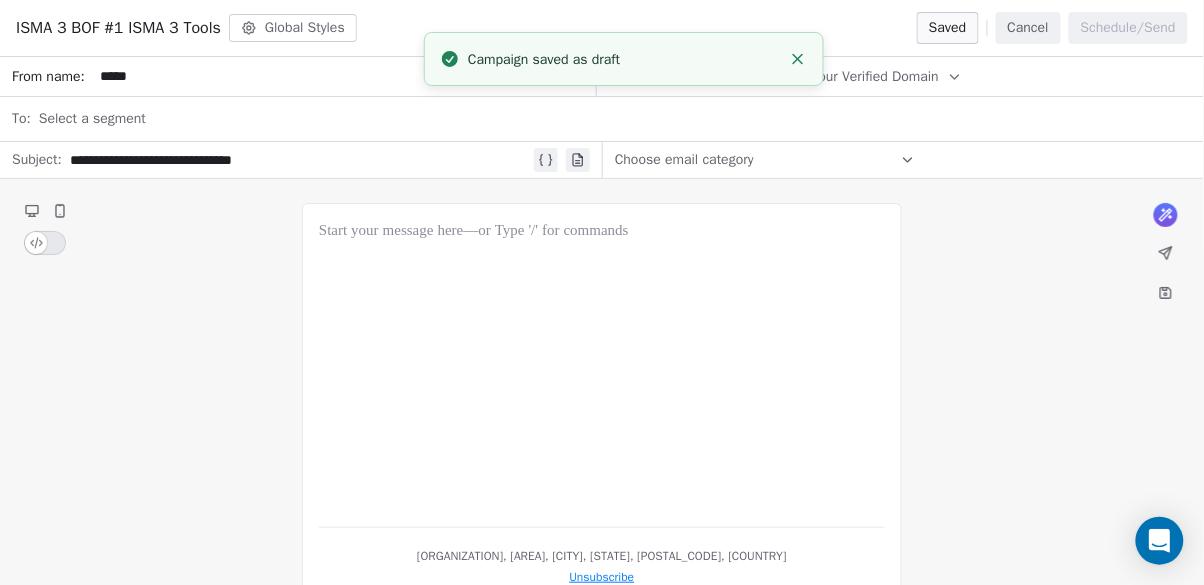 click on "Cancel" at bounding box center (1028, 28) 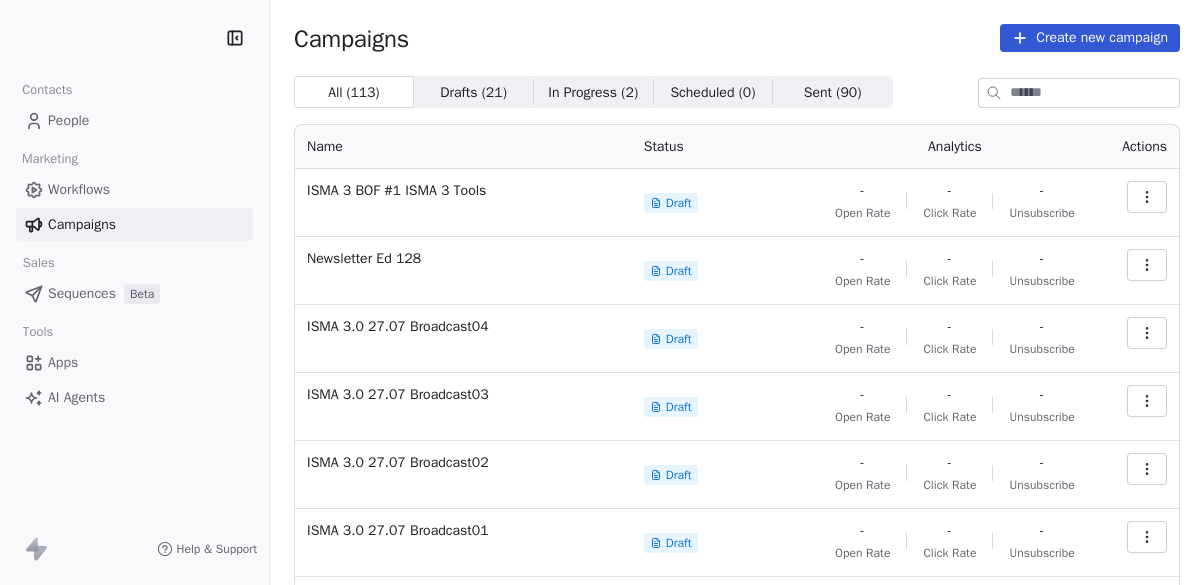scroll, scrollTop: 0, scrollLeft: 0, axis: both 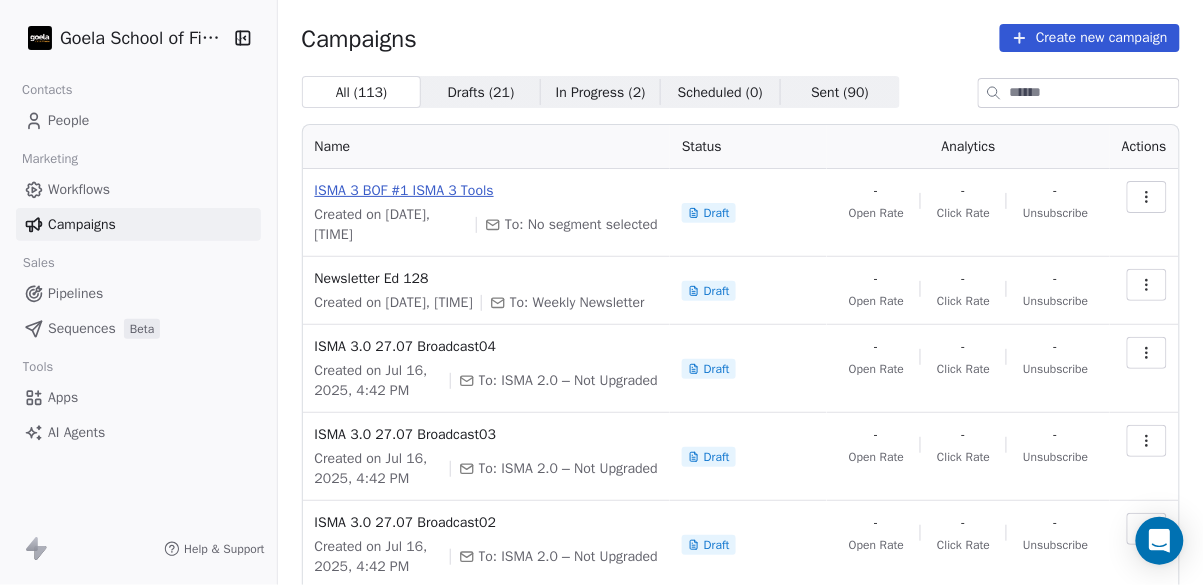 click on "ISMA 3 BOF #1 ISMA 3 Tools" at bounding box center [486, 191] 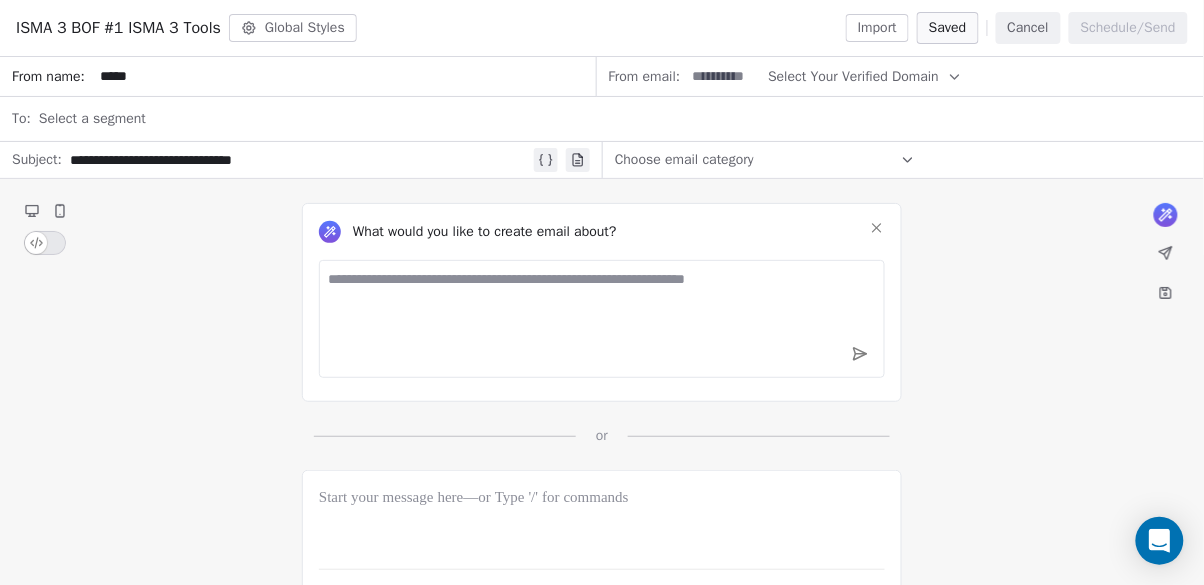 click at bounding box center (877, 228) 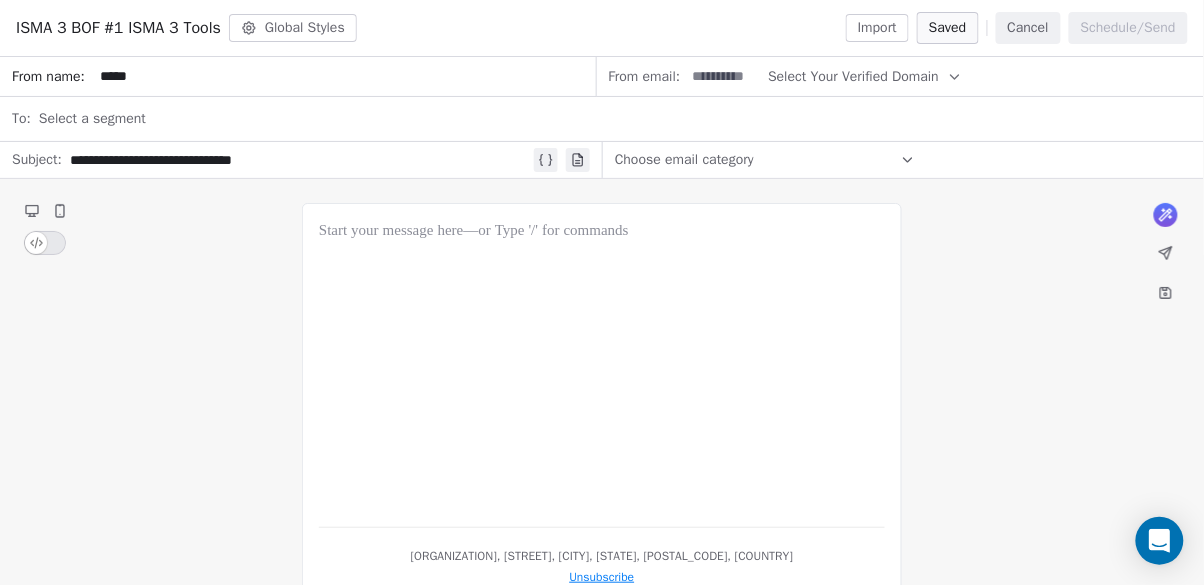 click on "Import" at bounding box center (877, 28) 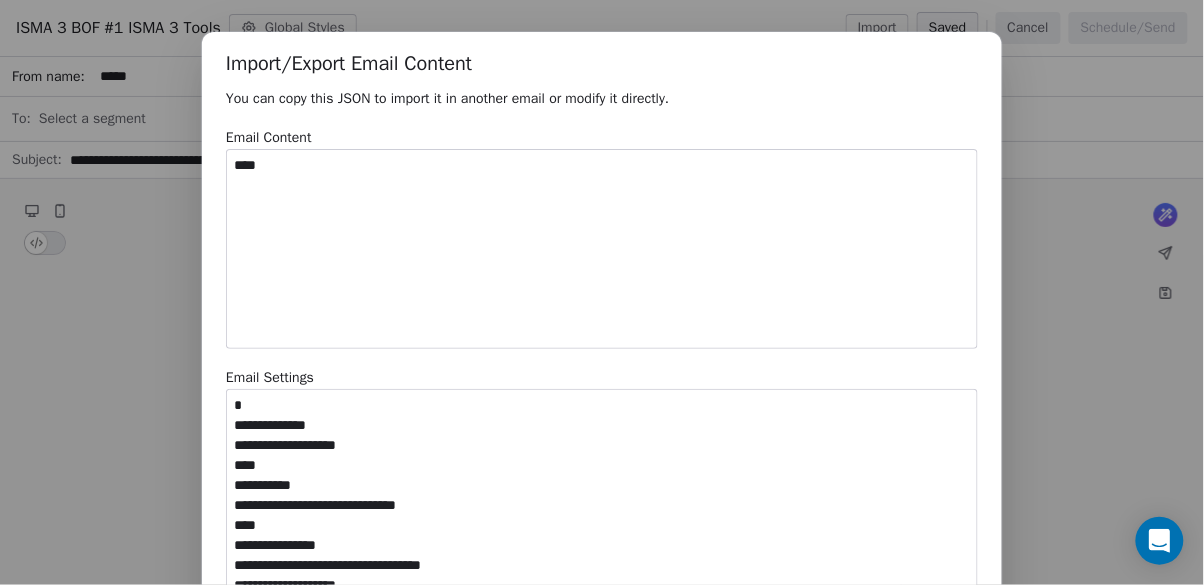 click on "****" at bounding box center [602, 249] 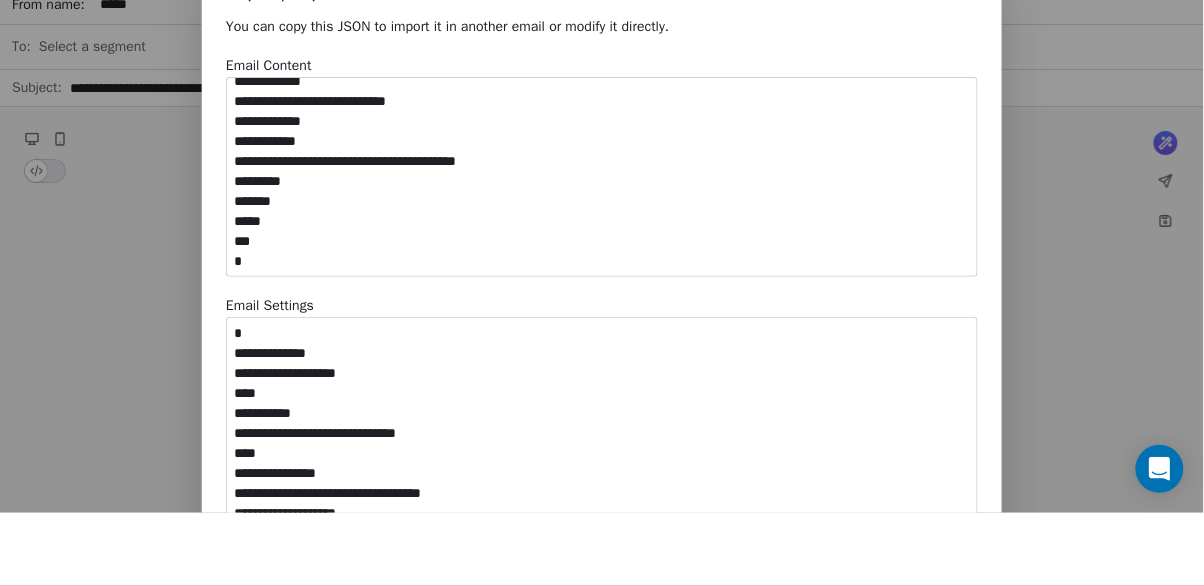 scroll, scrollTop: 11872, scrollLeft: 0, axis: vertical 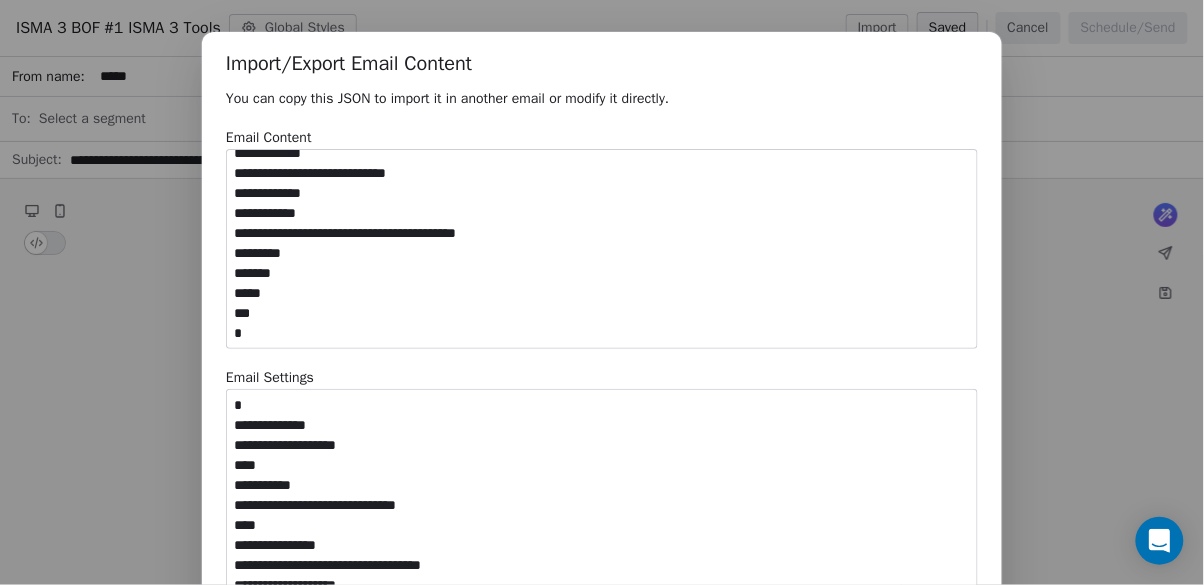 type on "**********" 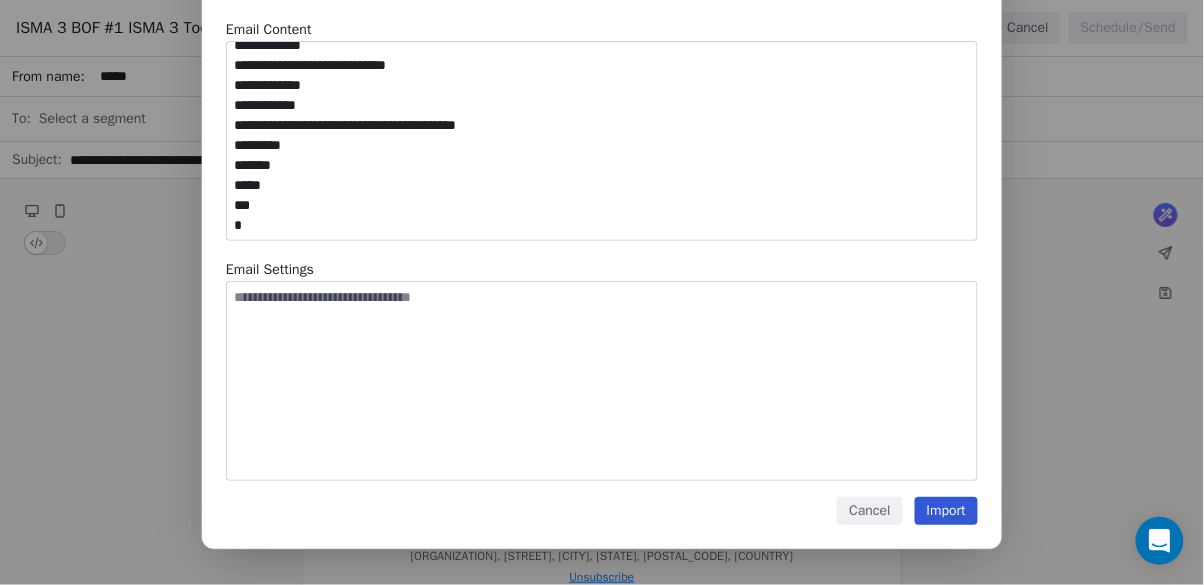 type on "**********" 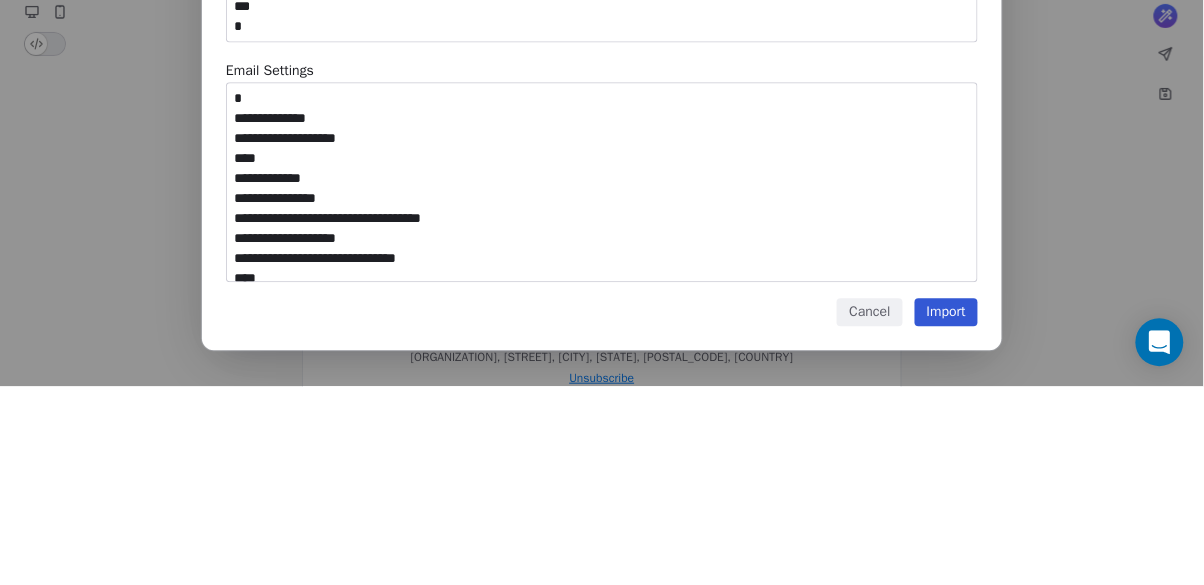 scroll, scrollTop: 245, scrollLeft: 0, axis: vertical 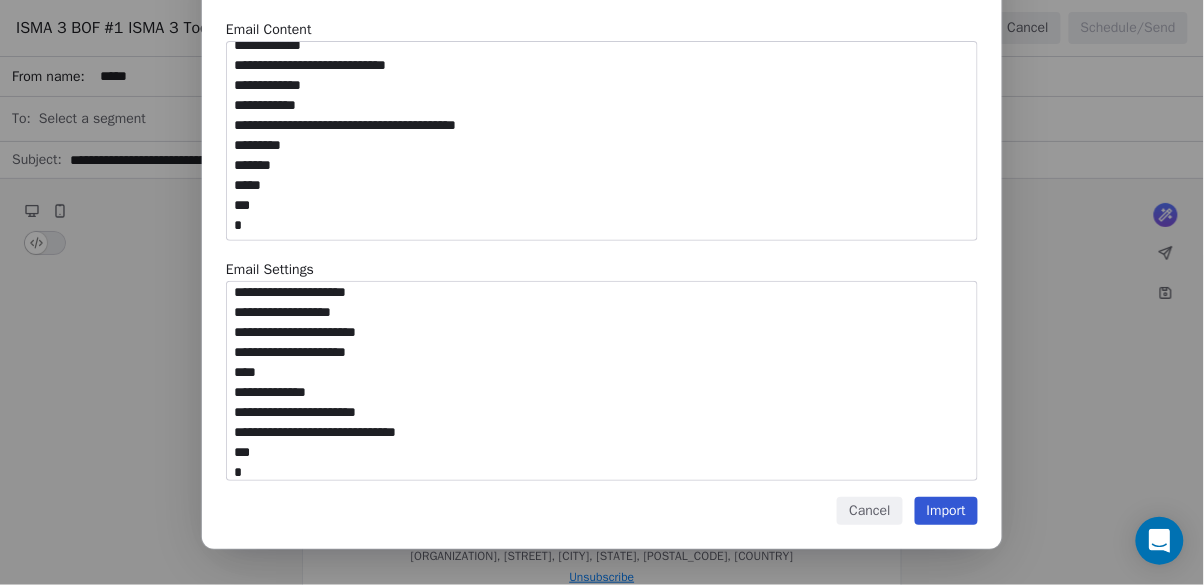 click on "Import" at bounding box center (946, 511) 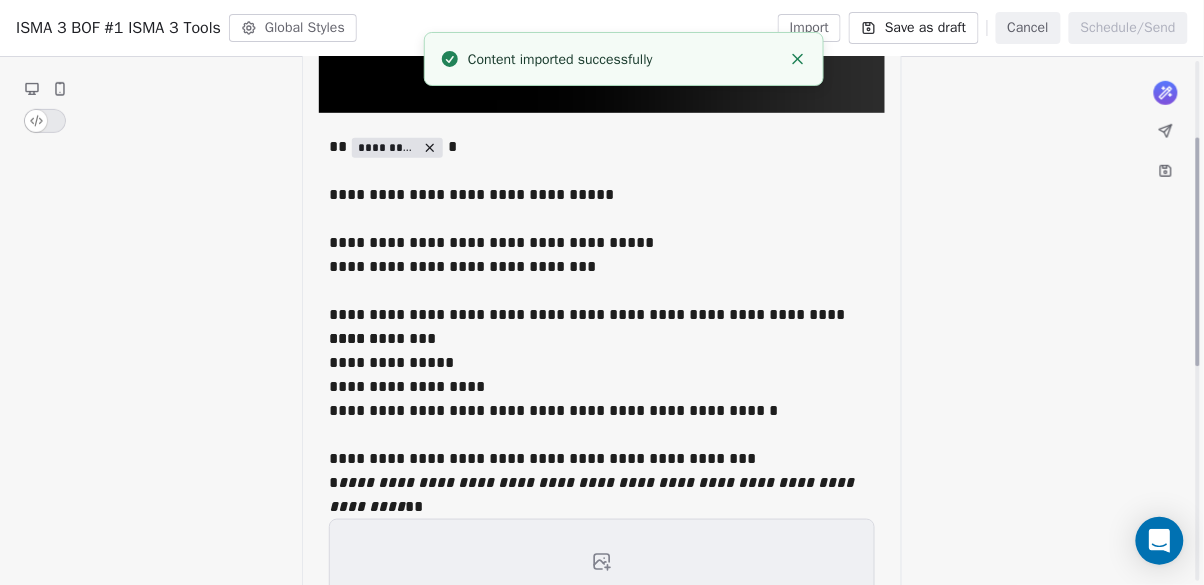 scroll, scrollTop: 0, scrollLeft: 0, axis: both 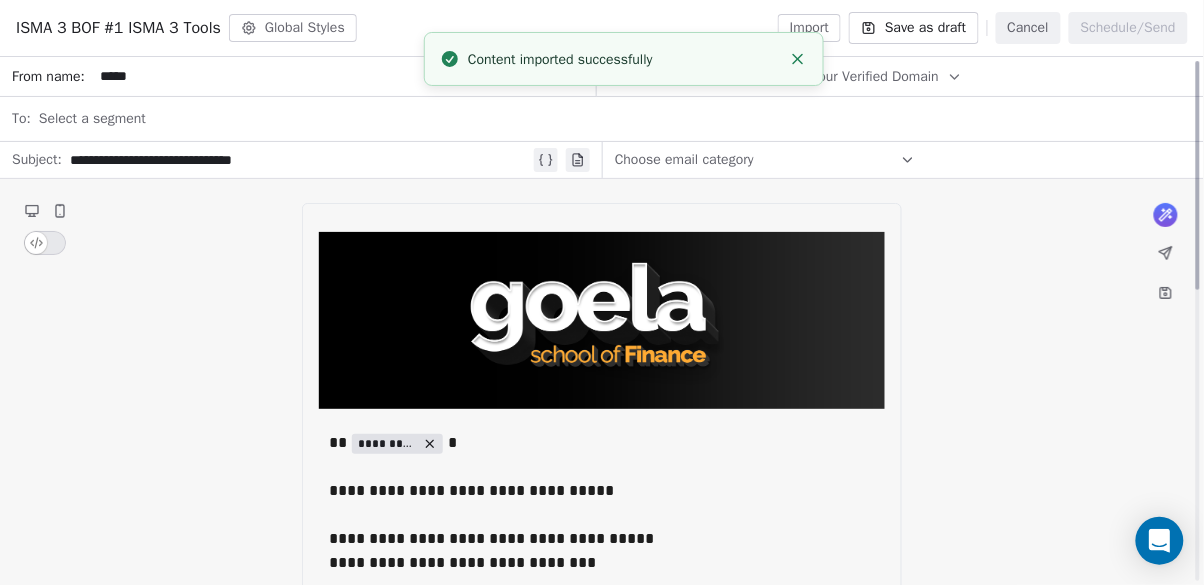 click on "Global Styles" at bounding box center [293, 28] 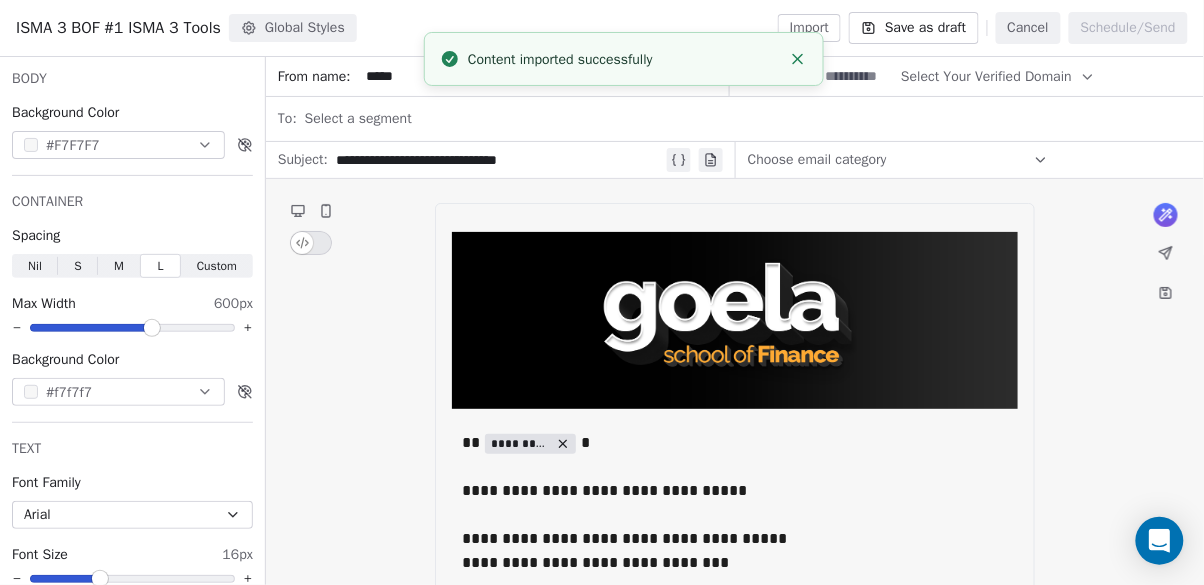 click 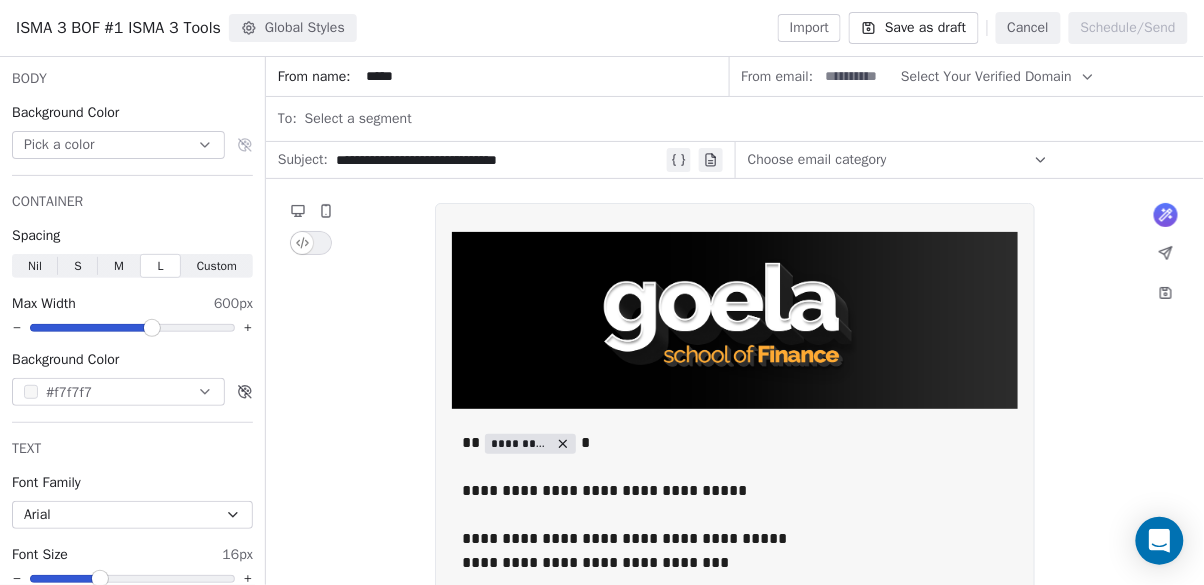 click on "**********" at bounding box center [735, 963] 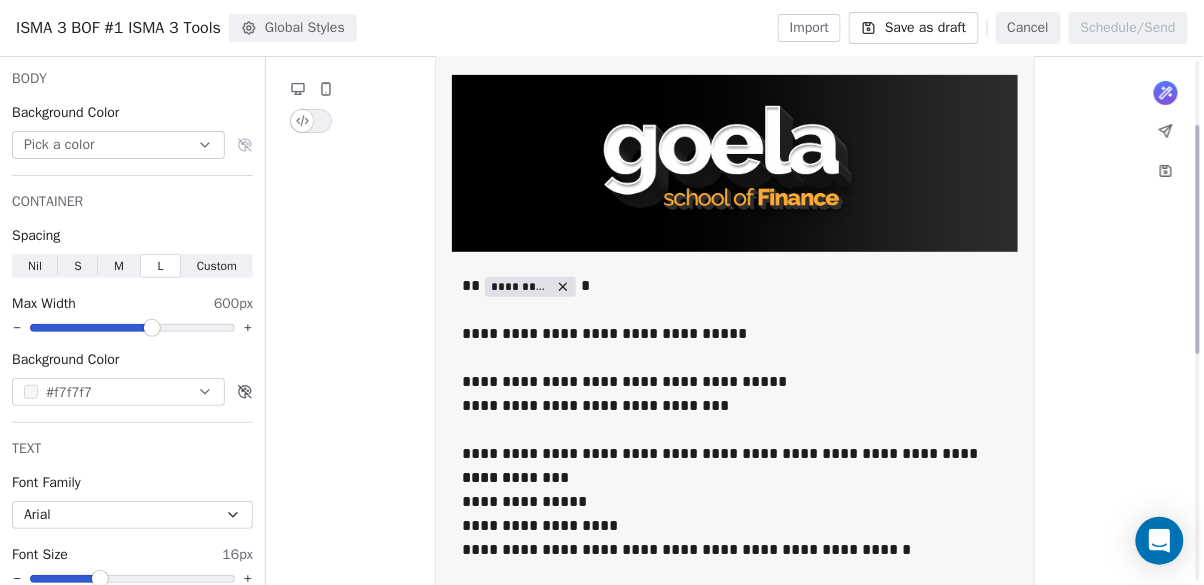 scroll, scrollTop: 152, scrollLeft: 0, axis: vertical 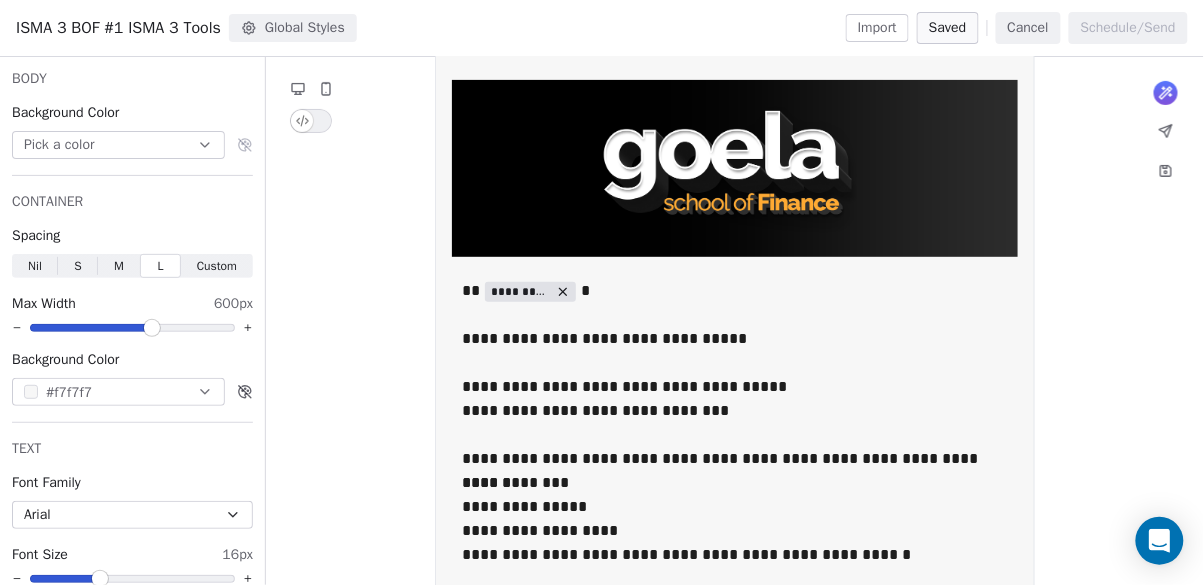 click on "**********" at bounding box center [735, 339] 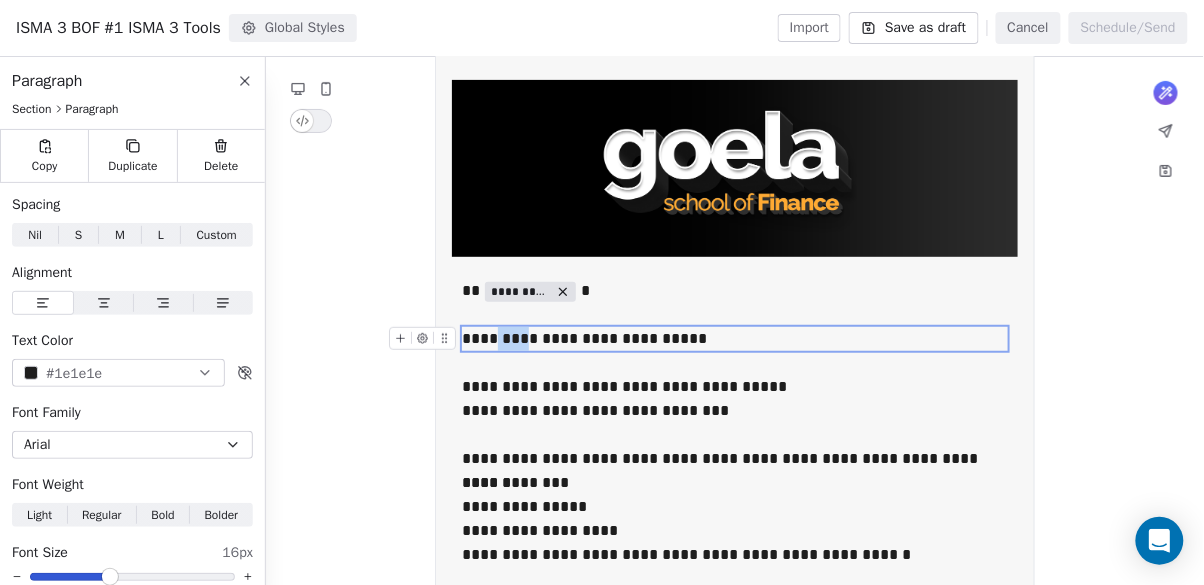 type 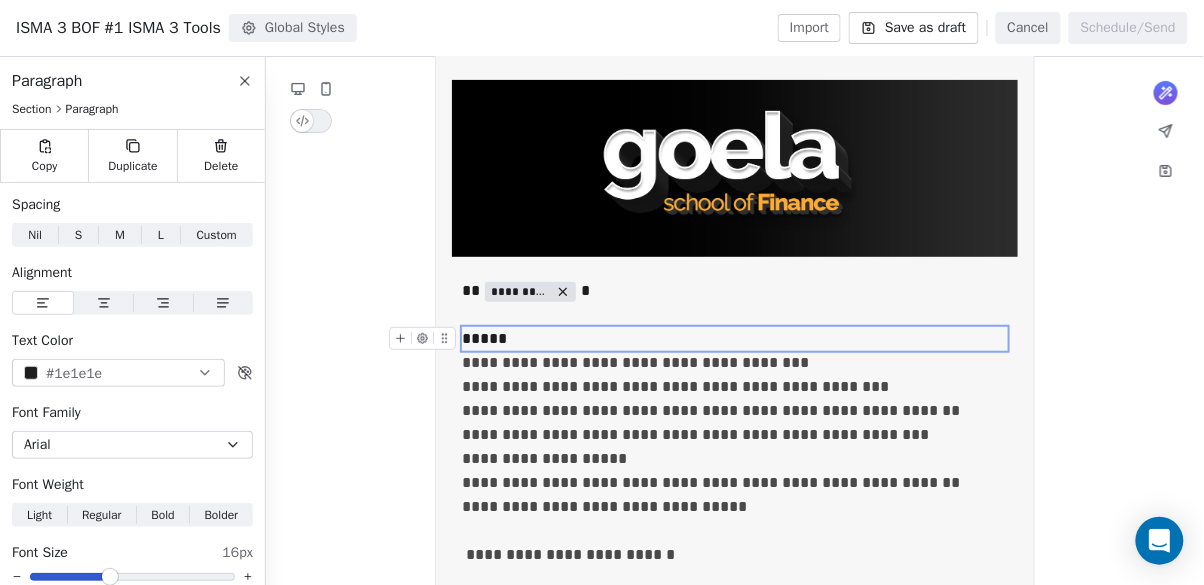 click on "*****" at bounding box center (735, 339) 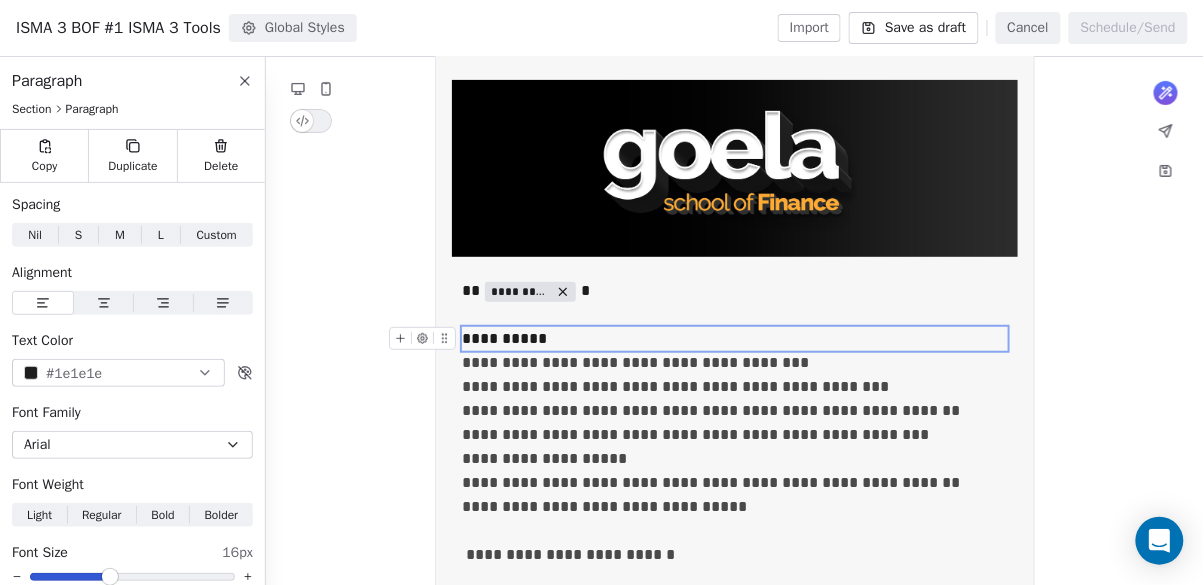 click on "**********" at bounding box center (735, 339) 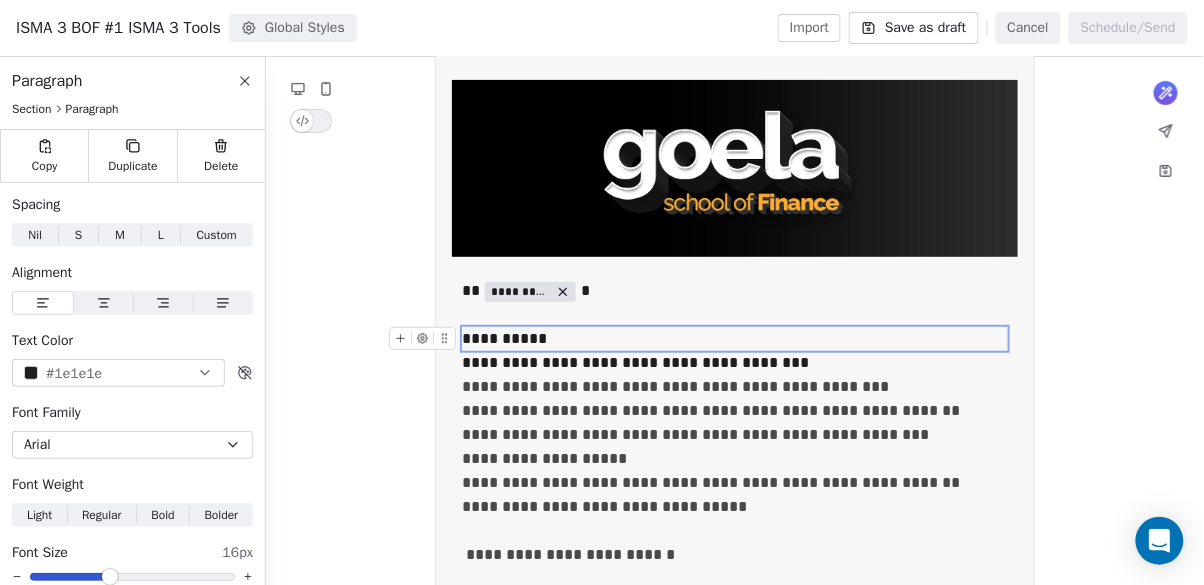 click on "**********" at bounding box center [735, 363] 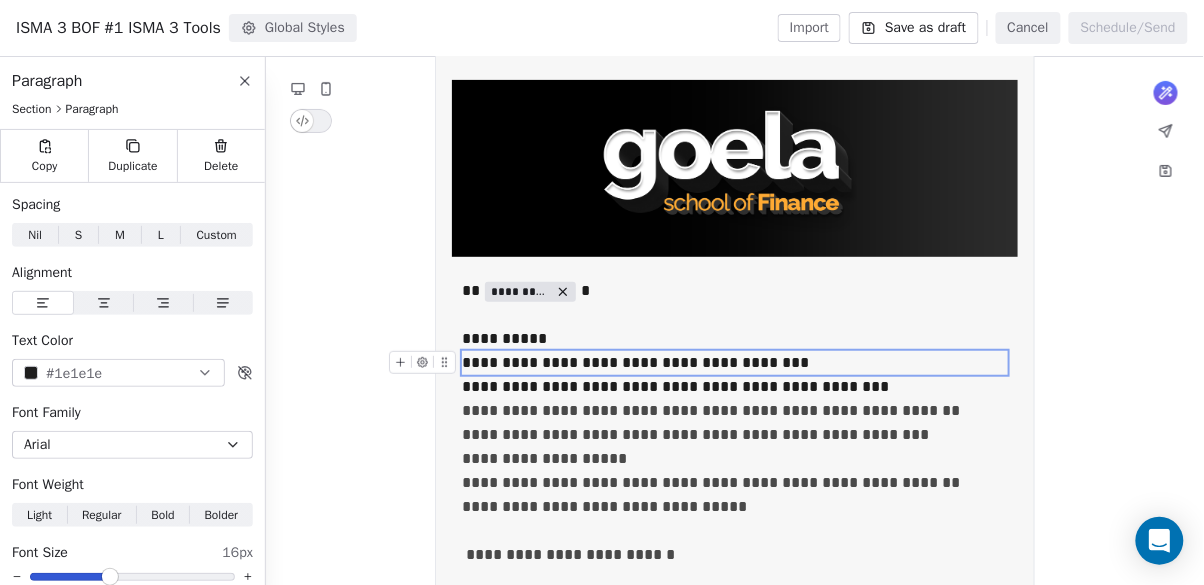 click on "**********" at bounding box center (735, 339) 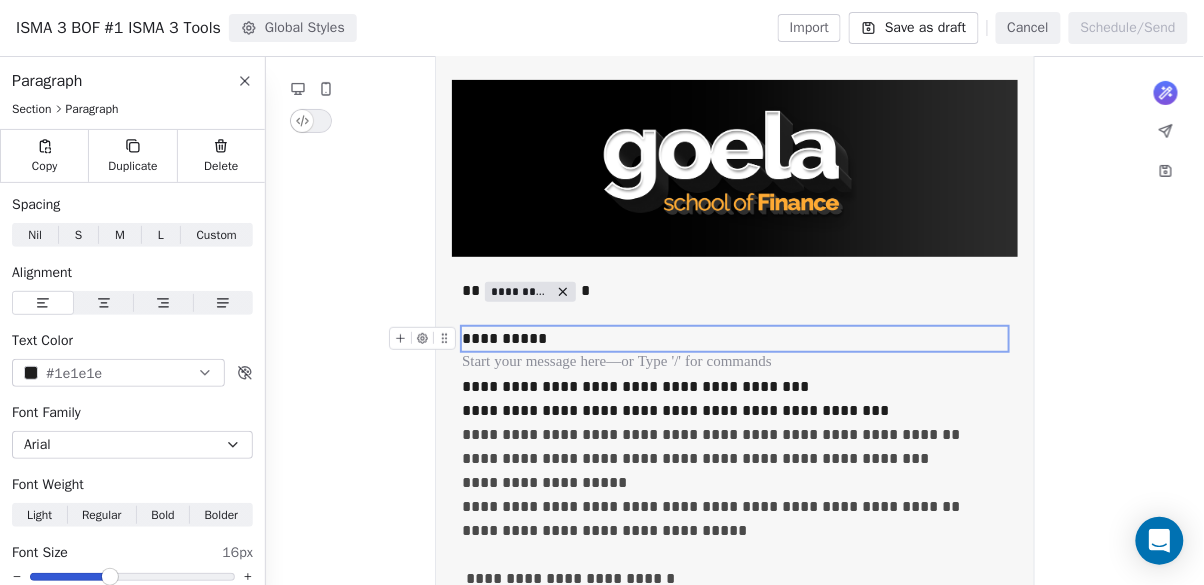click on "**********" at bounding box center [735, 435] 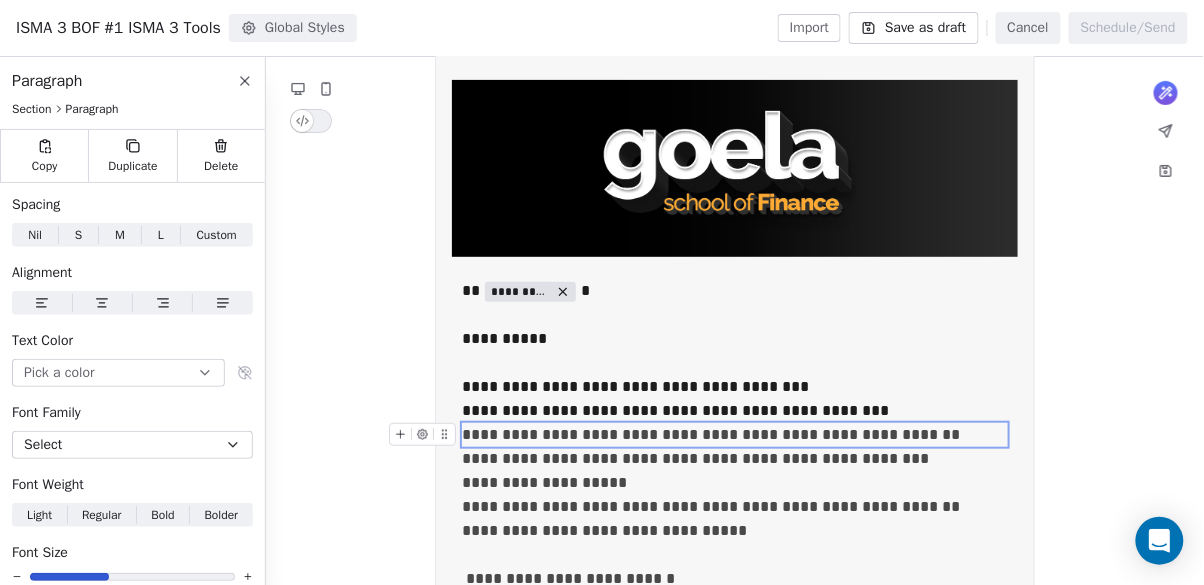 click on "**********" at bounding box center (735, 411) 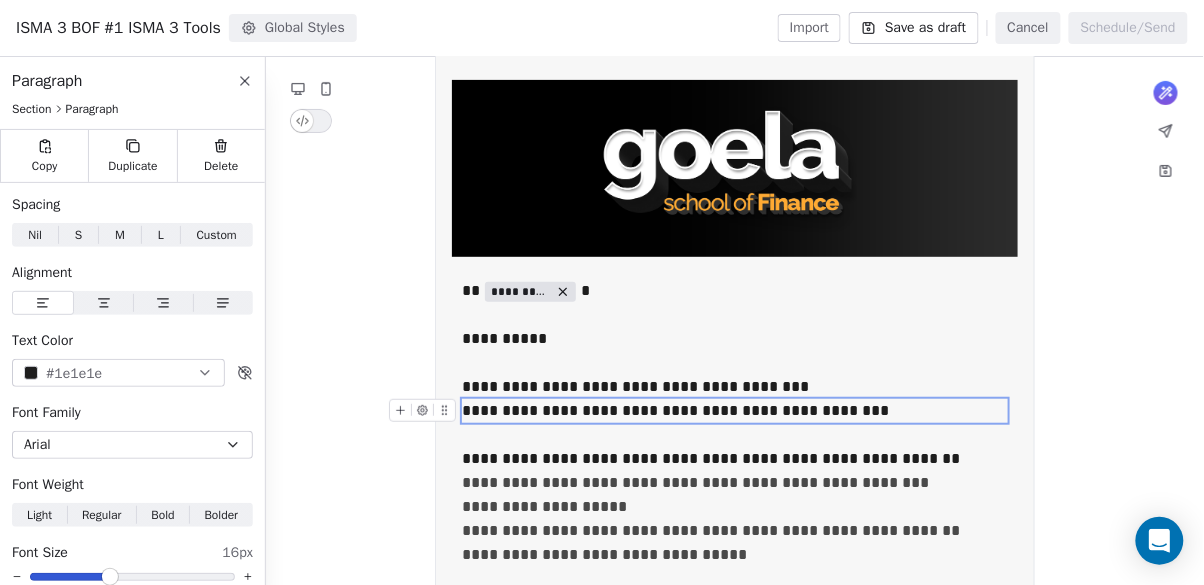click on "**********" at bounding box center (735, 483) 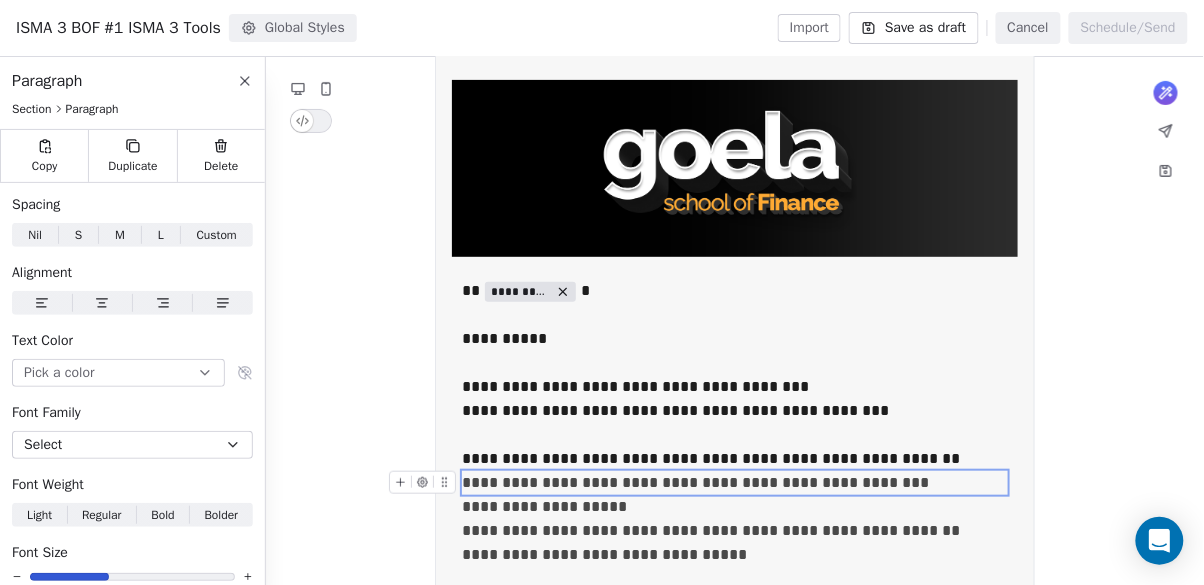 click on "**********" at bounding box center (735, 459) 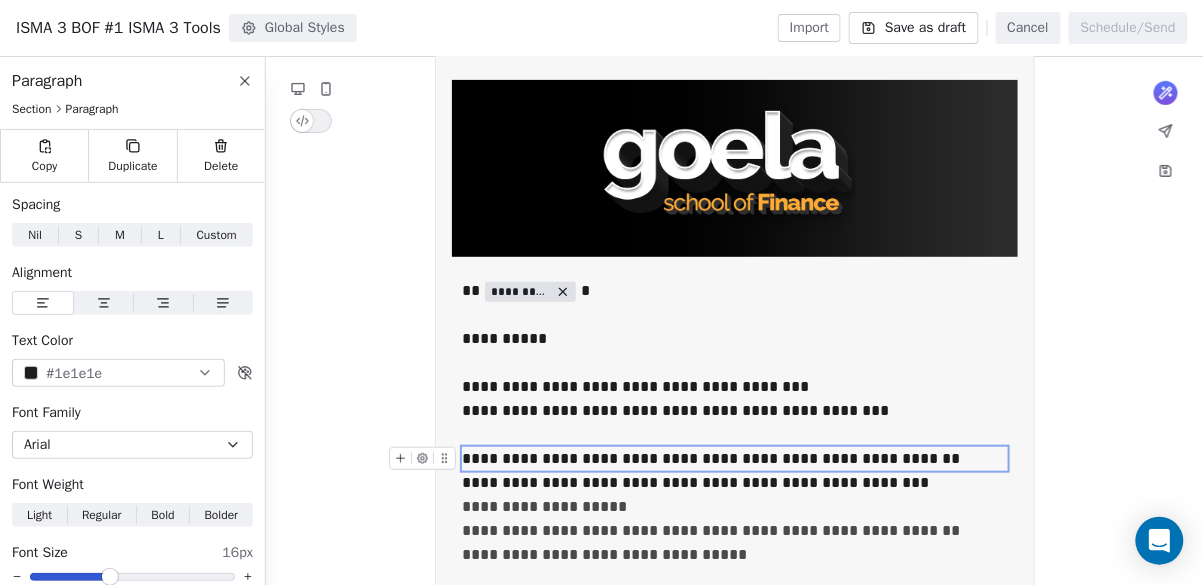 click on "**********" at bounding box center [735, 483] 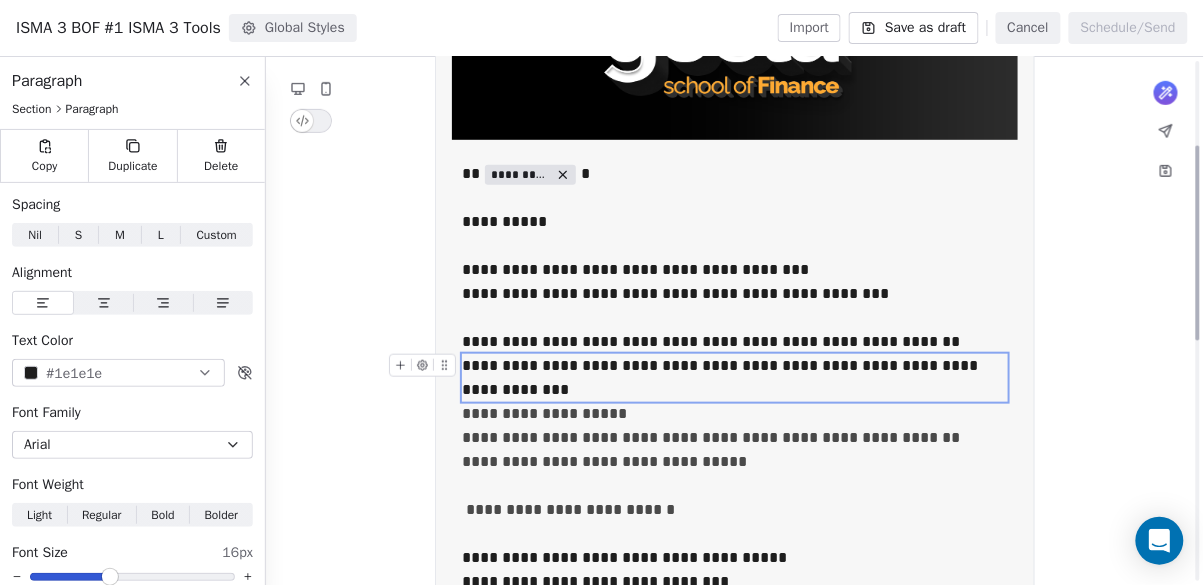 scroll, scrollTop: 270, scrollLeft: 0, axis: vertical 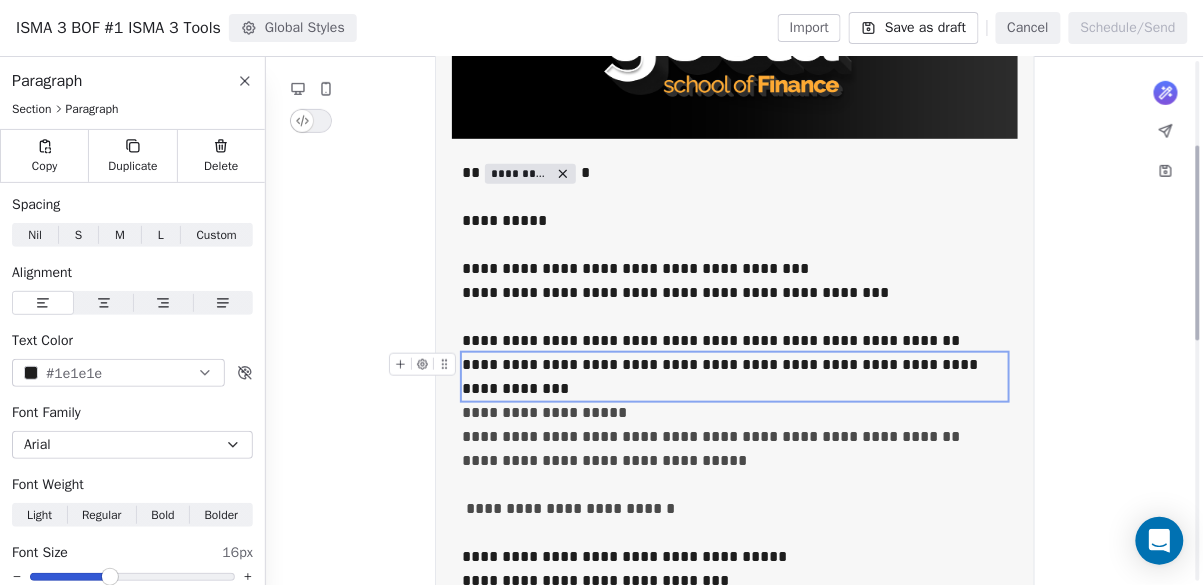 click on "**********" at bounding box center [735, 377] 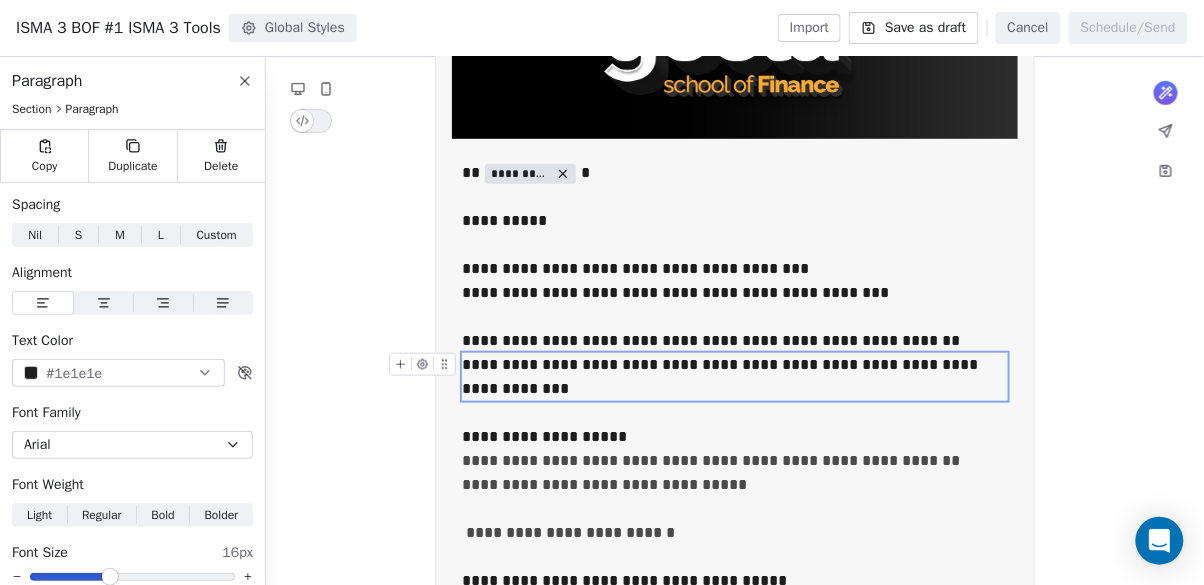 click on "**********" at bounding box center [735, 461] 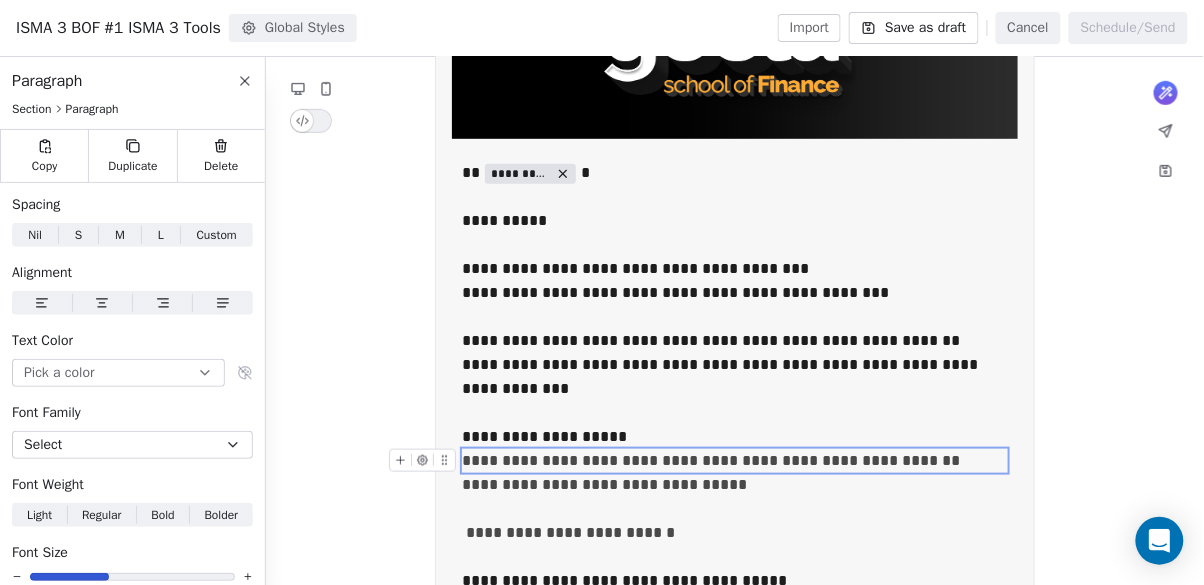 click on "**********" at bounding box center (735, 437) 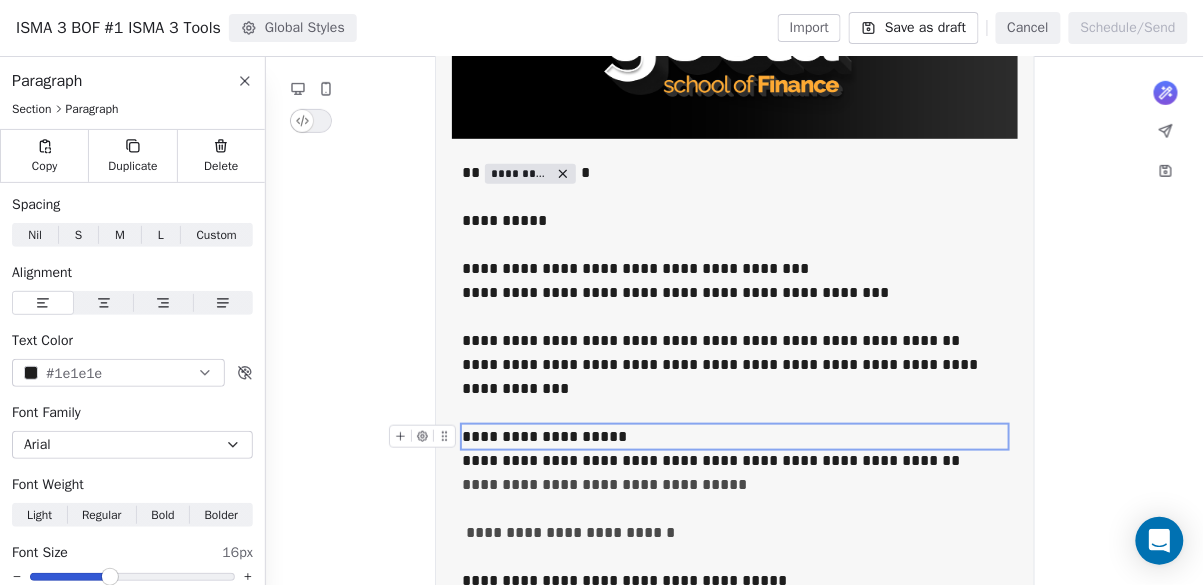 click on "**********" at bounding box center (735, 461) 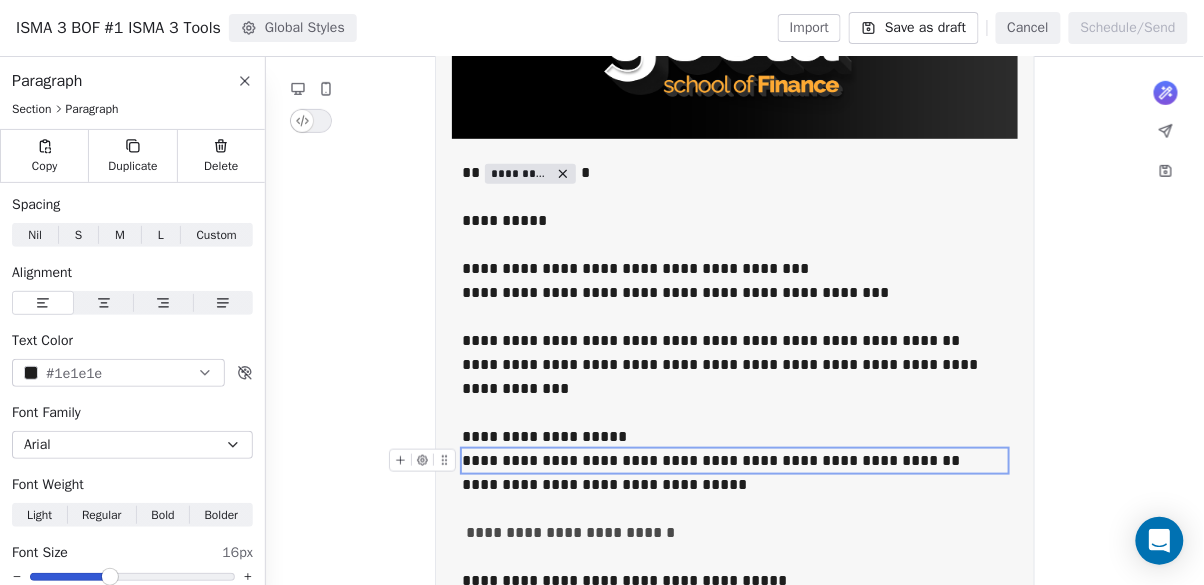 click on "**********" at bounding box center [735, 461] 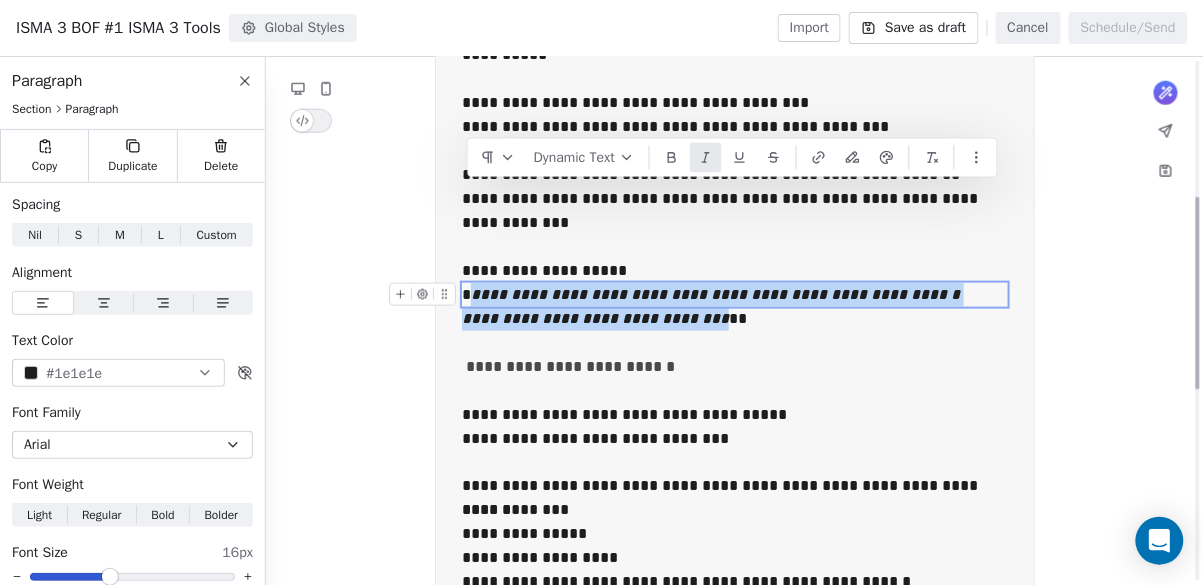 scroll, scrollTop: 439, scrollLeft: 0, axis: vertical 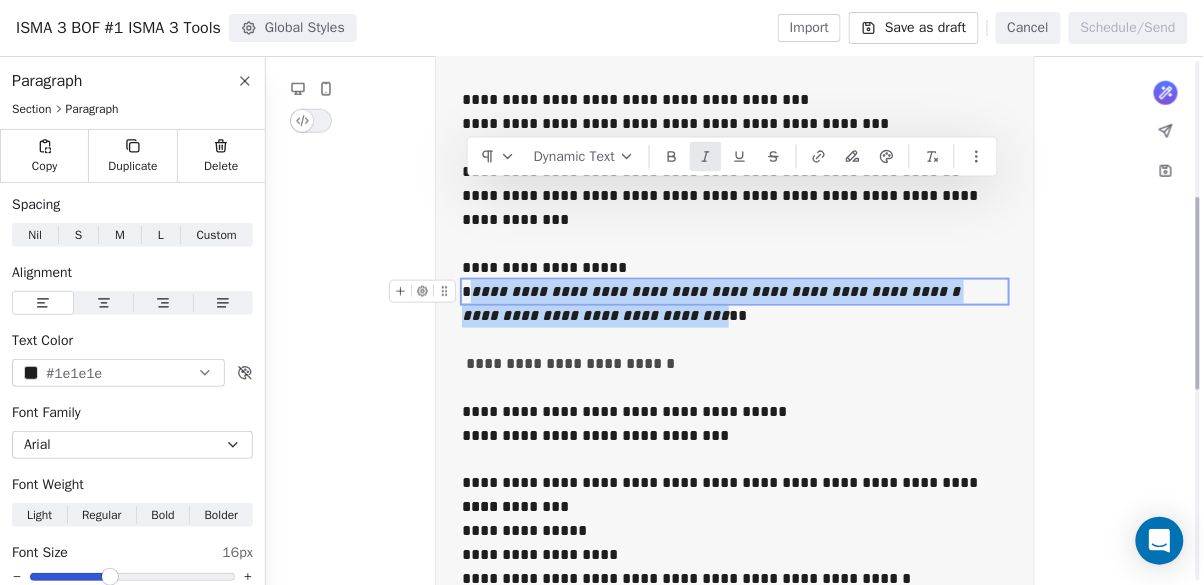 click on "**********" at bounding box center [735, 364] 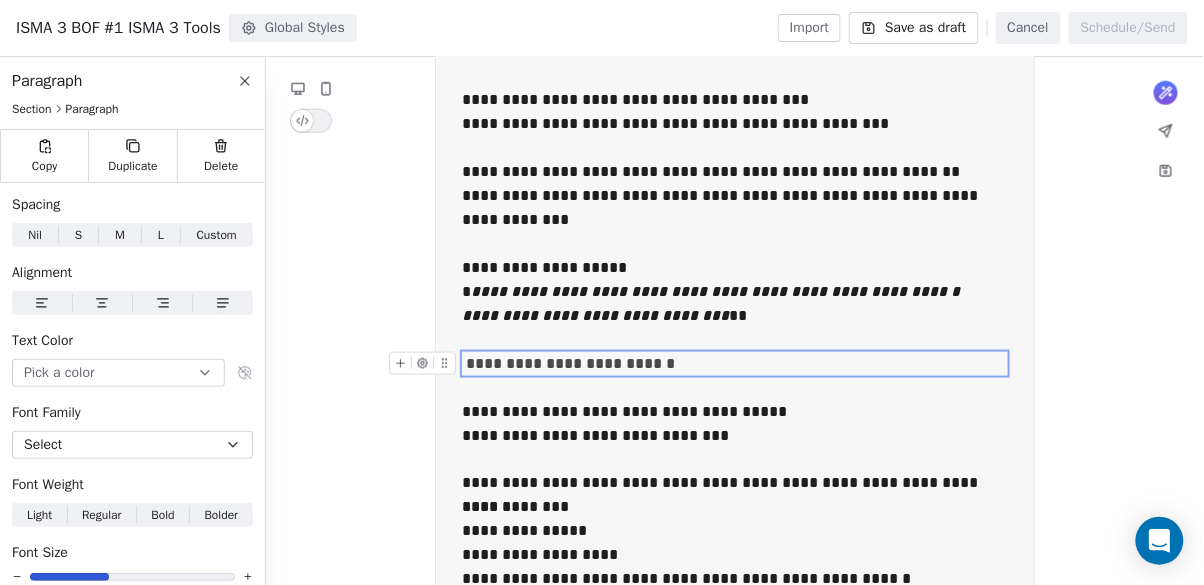 click on "**********" at bounding box center [735, 364] 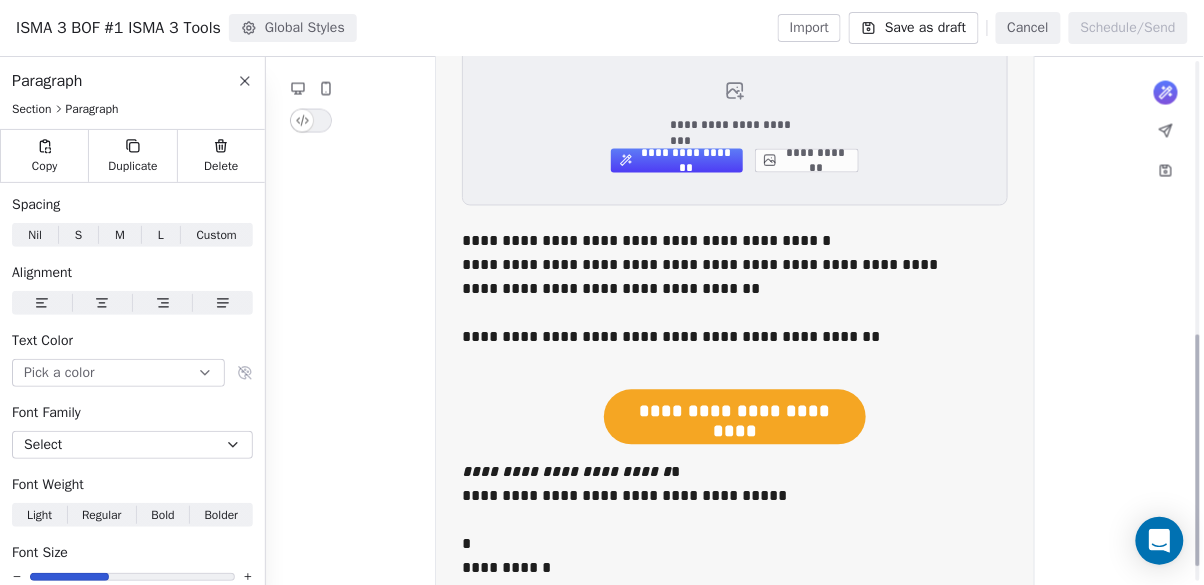 scroll, scrollTop: 746, scrollLeft: 0, axis: vertical 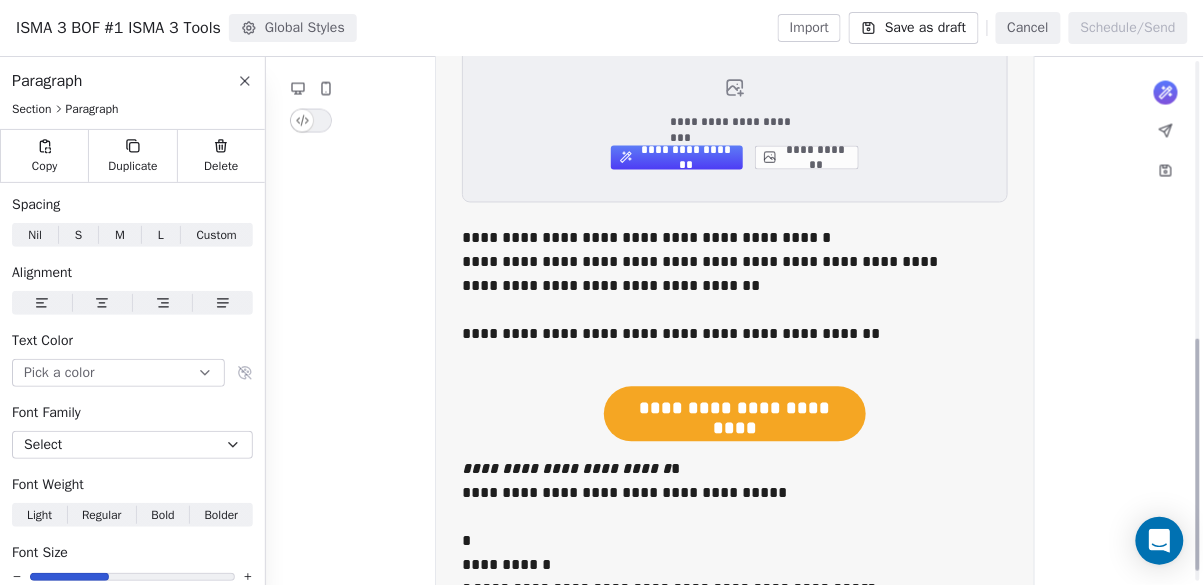 click on "**********" at bounding box center (735, 239) 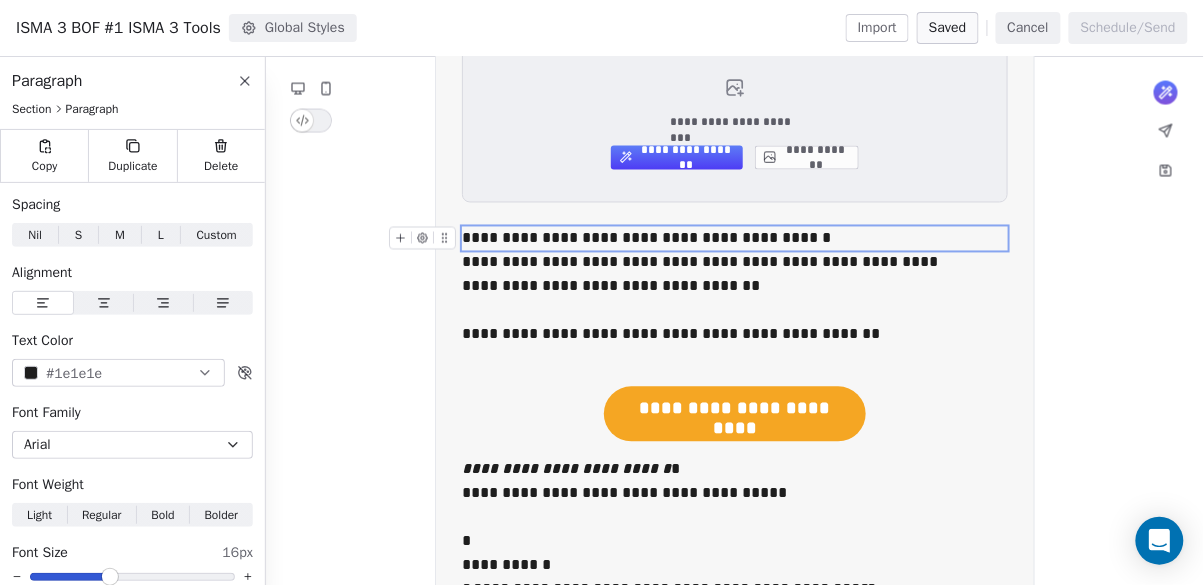 click on "**********" at bounding box center (735, 239) 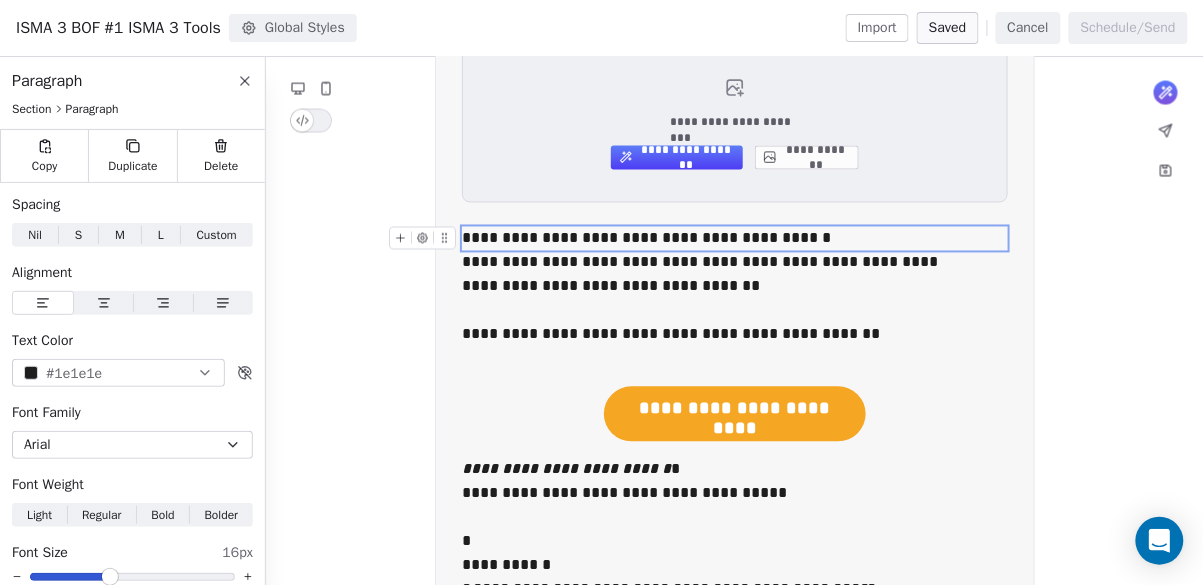 click on "**********" at bounding box center [735, 239] 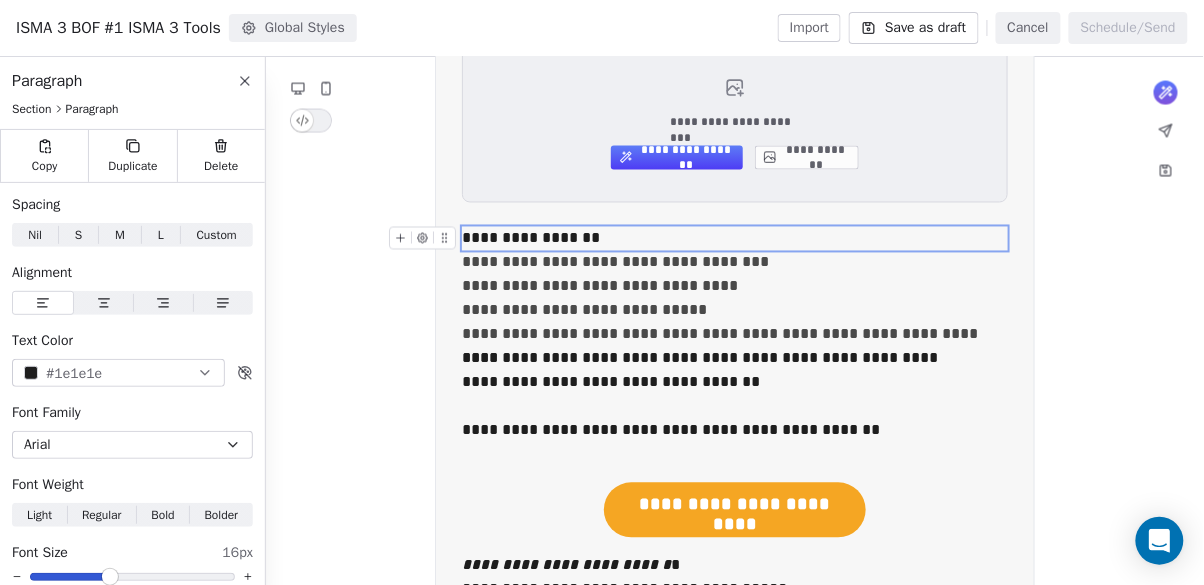 click on "**********" at bounding box center [735, 239] 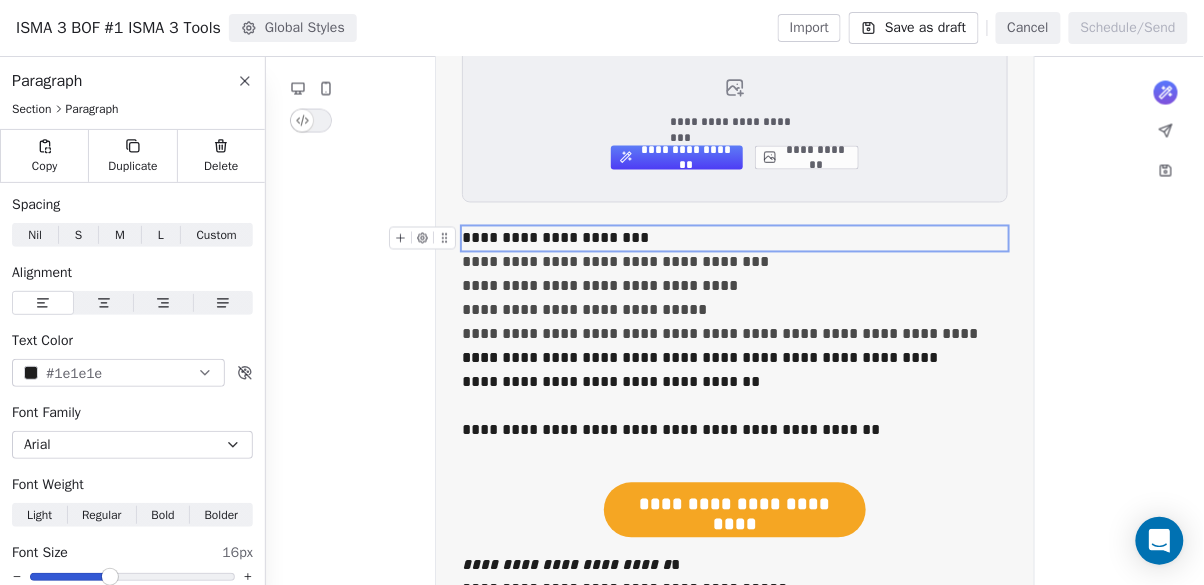 click at bounding box center [735, 215] 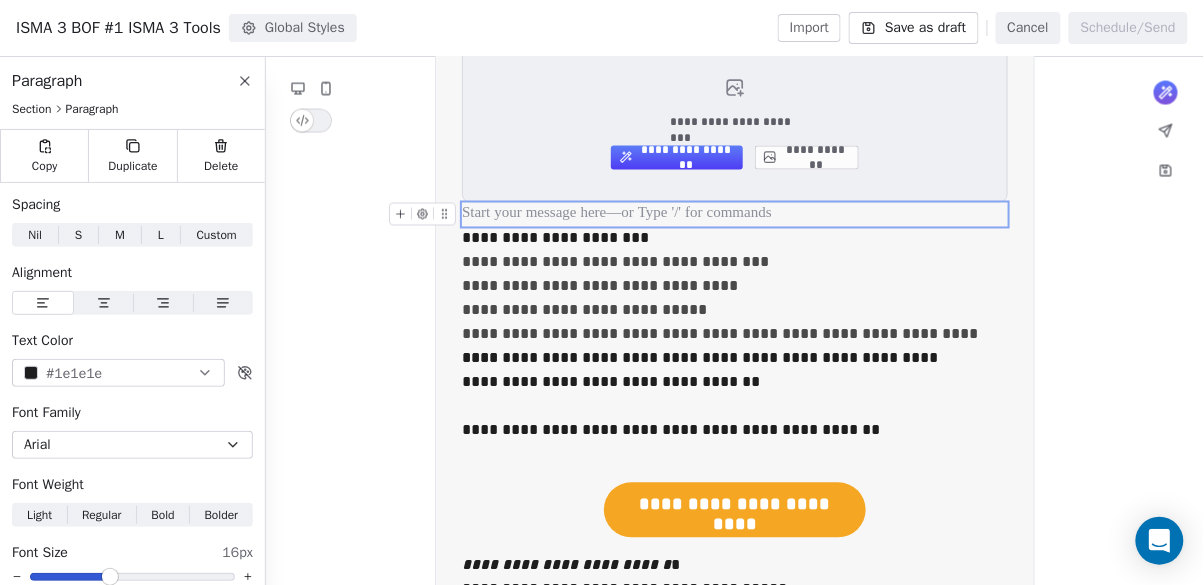 click on "**********" at bounding box center (735, 239) 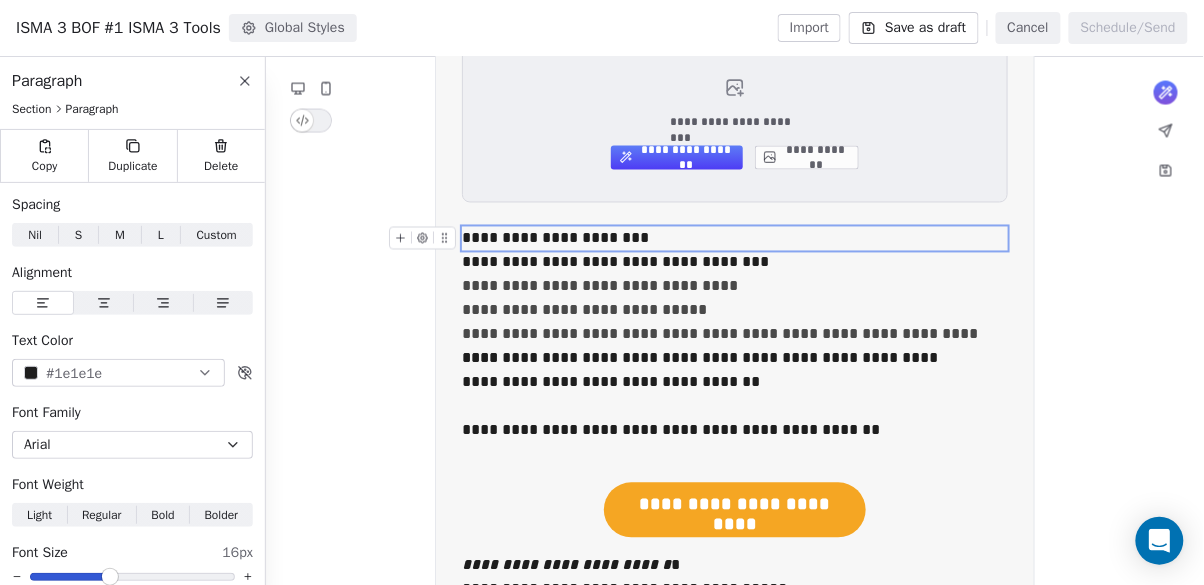 click on "**********" at bounding box center [735, 287] 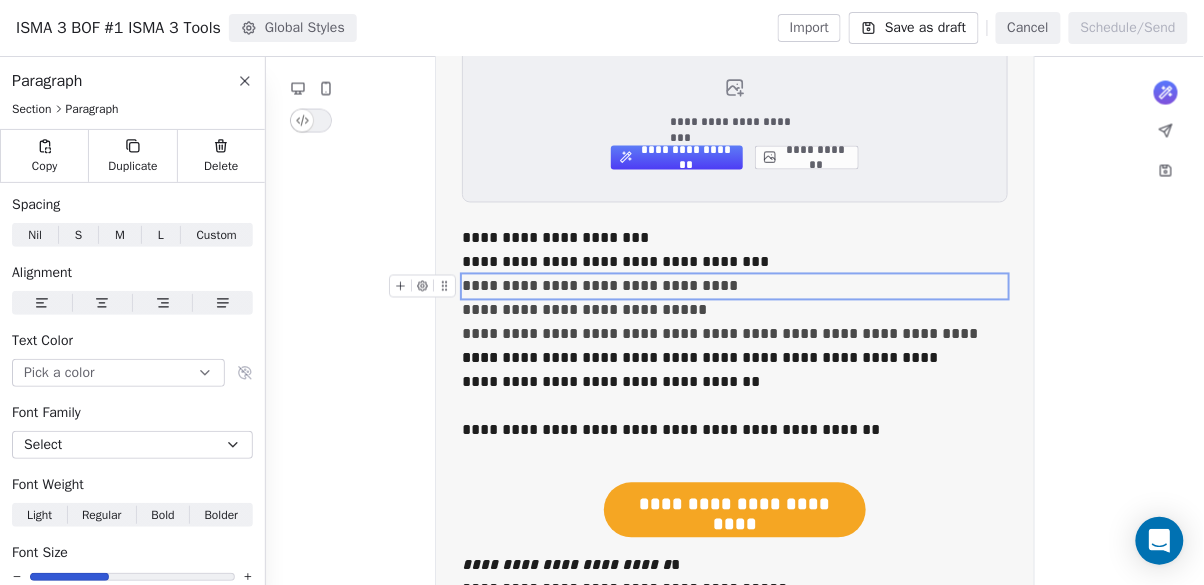 click on "**********" at bounding box center (735, 263) 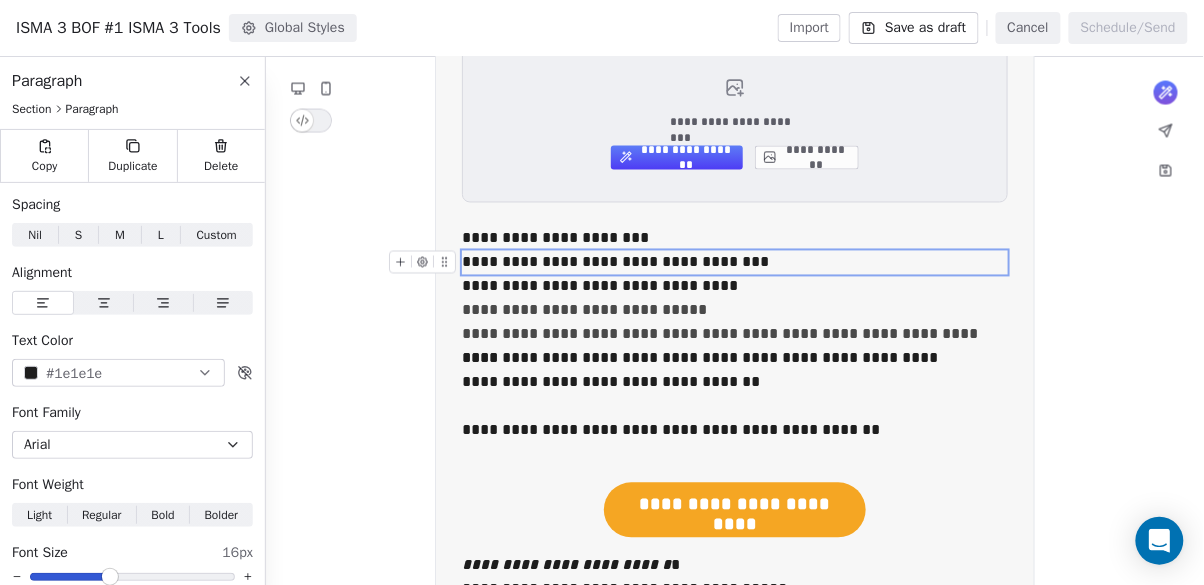 click on "**********" at bounding box center [735, 287] 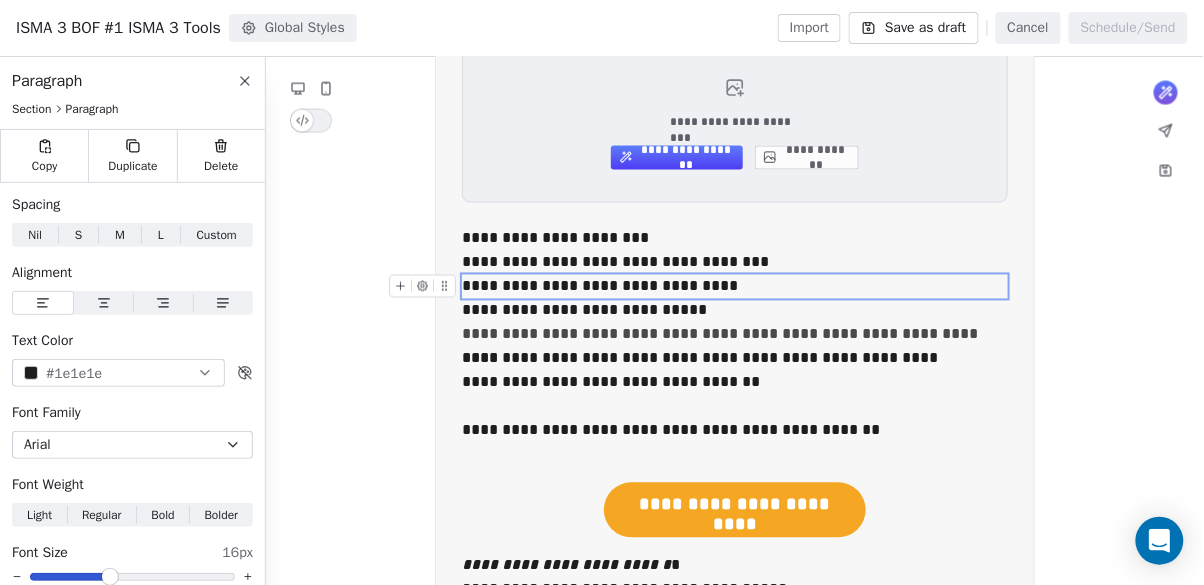 click on "**********" at bounding box center (735, 311) 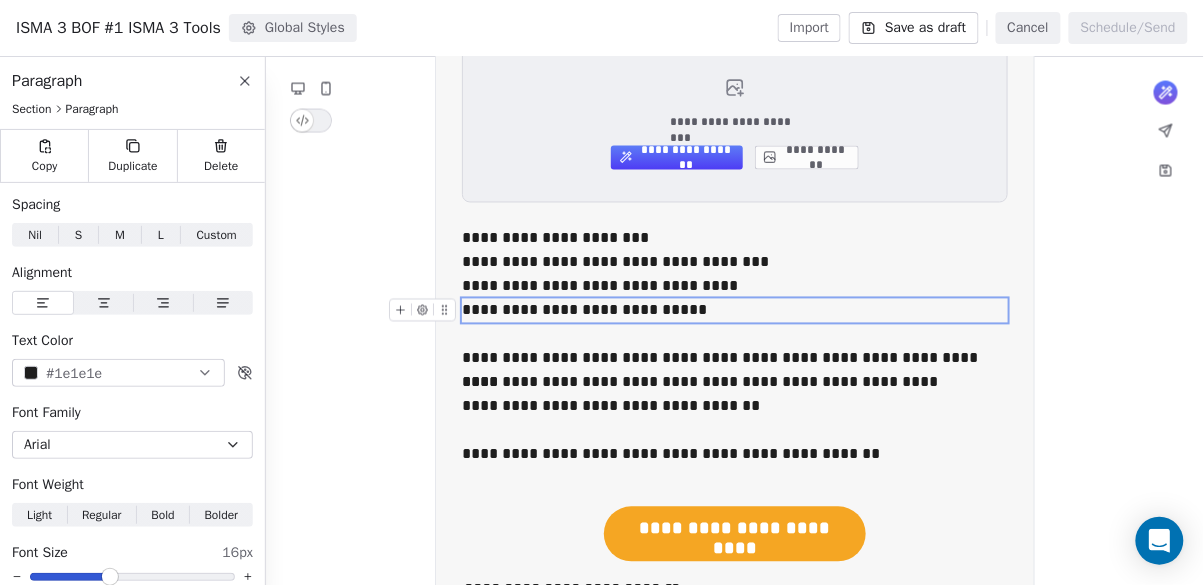 click on "**********" at bounding box center [735, 383] 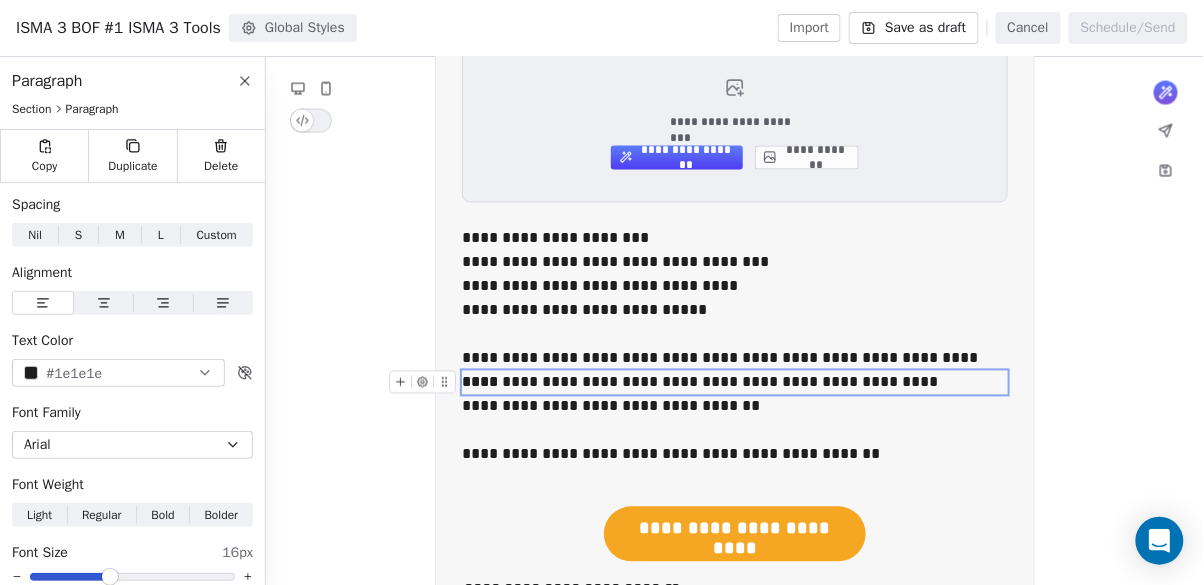 click on "**********" at bounding box center [735, 359] 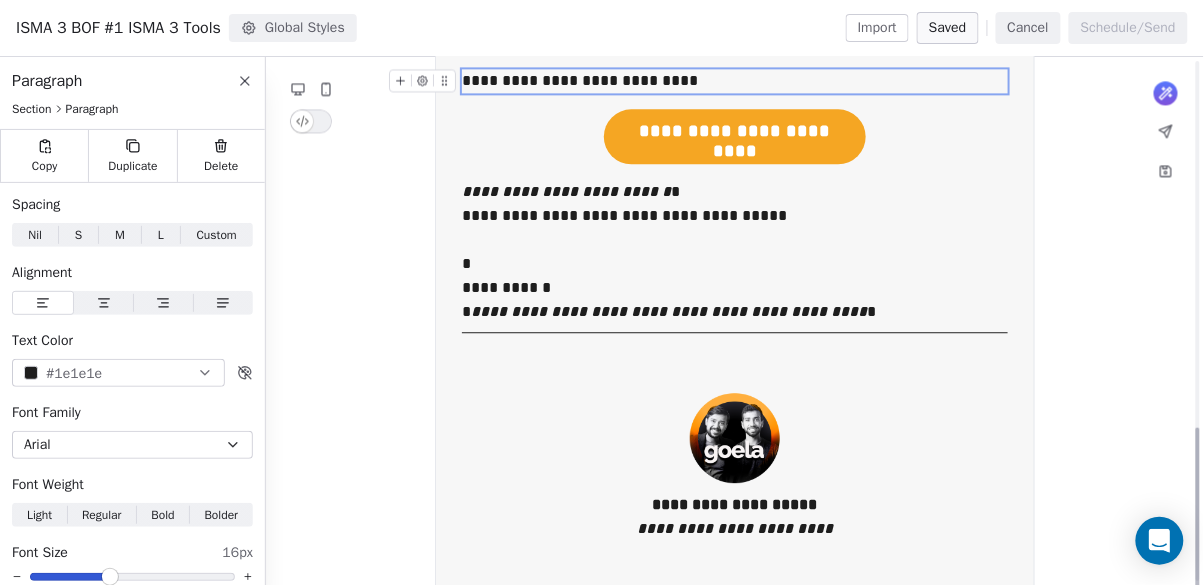 scroll, scrollTop: 1031, scrollLeft: 0, axis: vertical 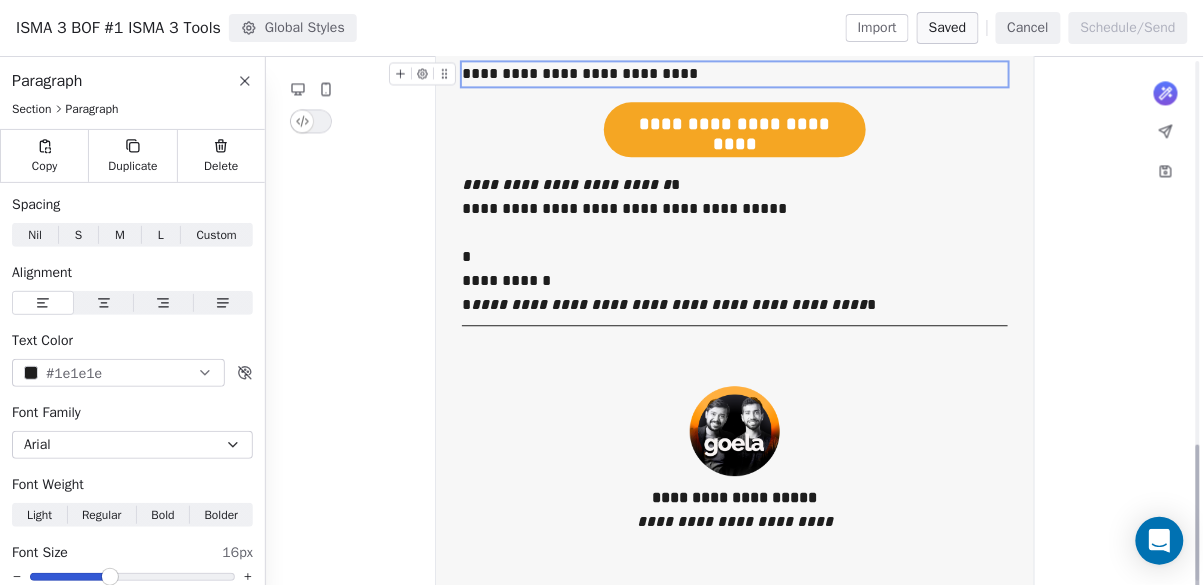 click on "**********" at bounding box center [566, 184] 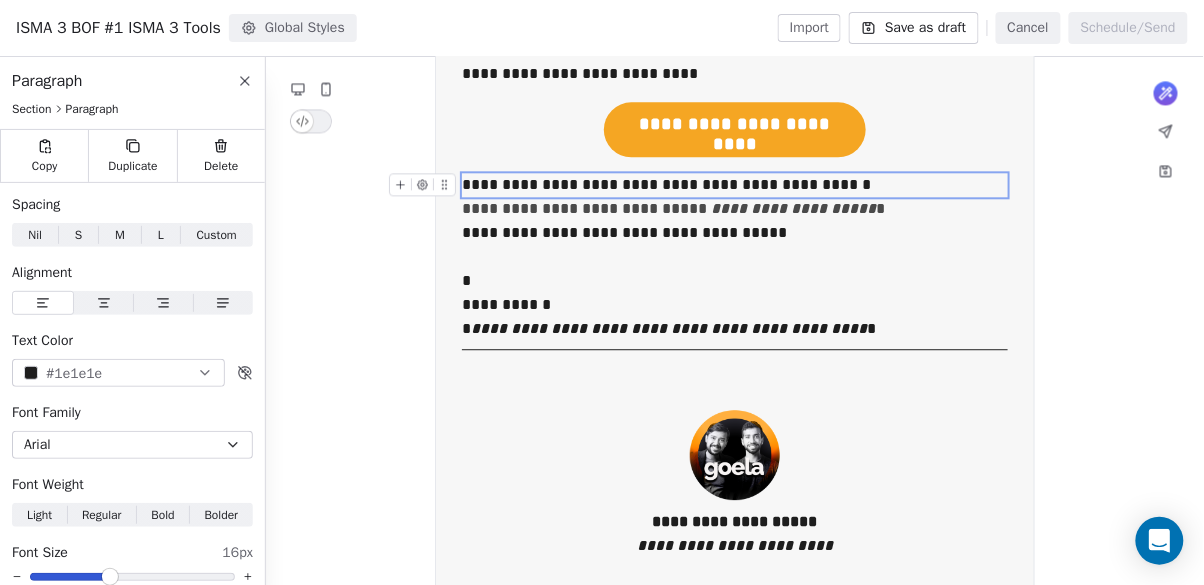 click on "**********" at bounding box center (791, 208) 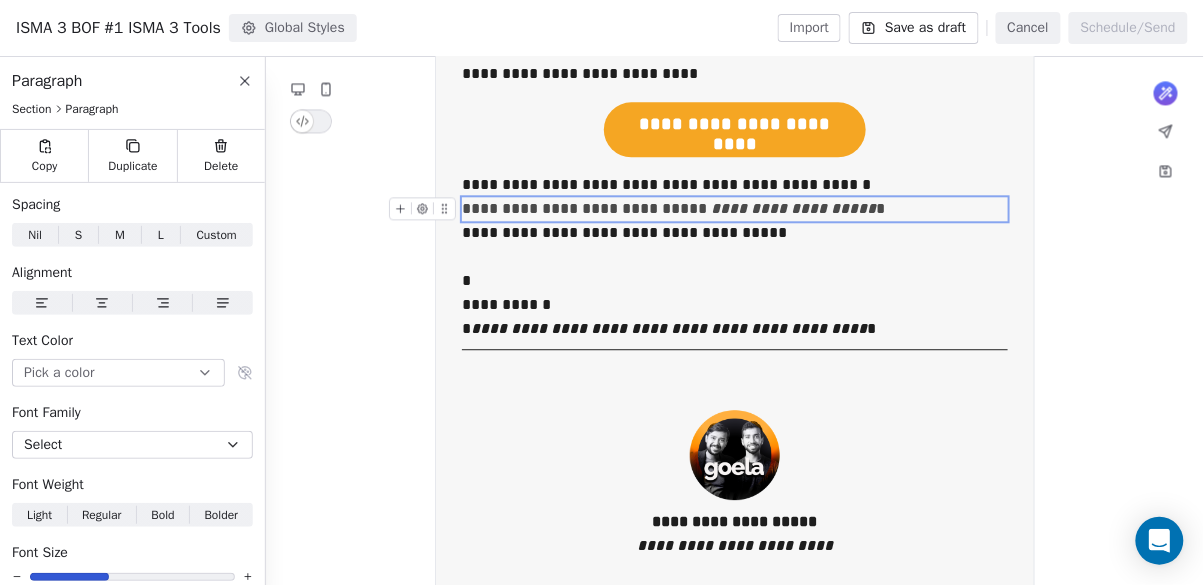 click on "**********" at bounding box center [735, 185] 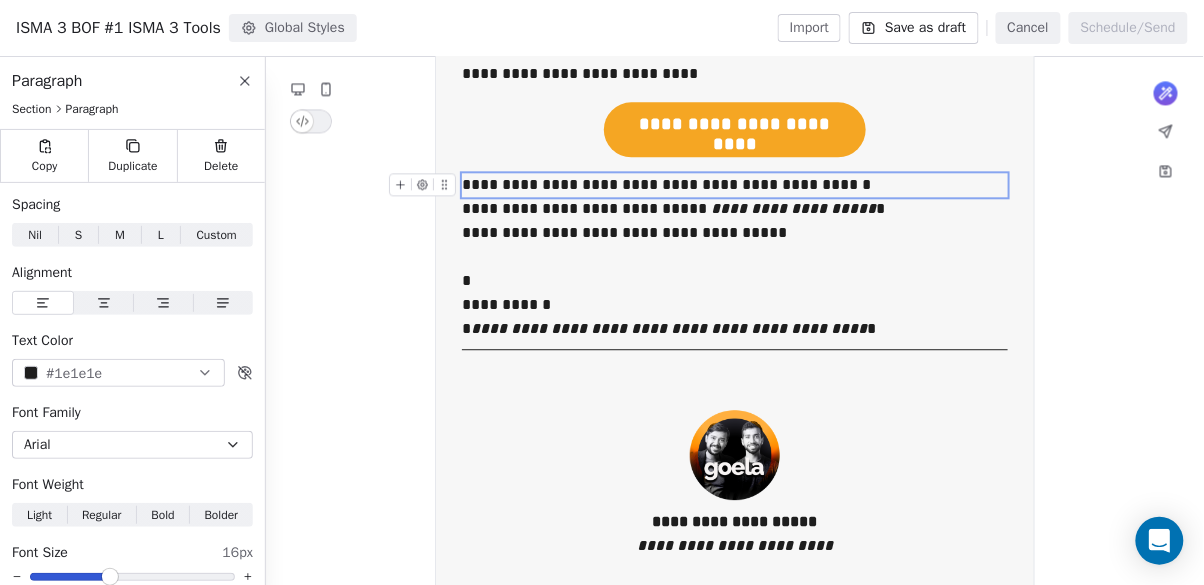 click on "**********" at bounding box center (791, 208) 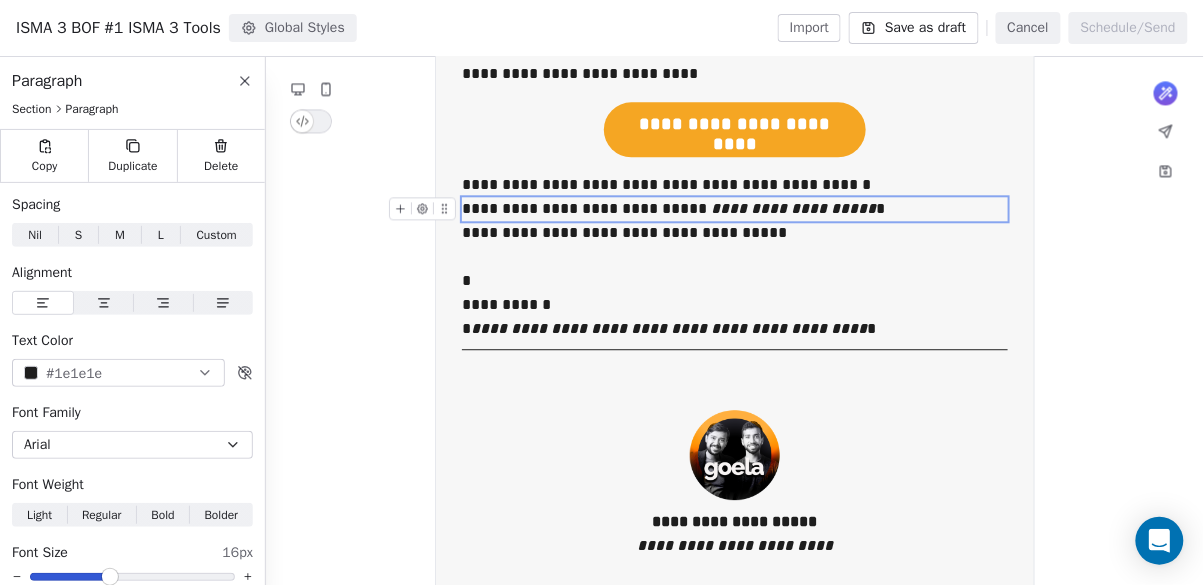 click on "**********" at bounding box center [735, 233] 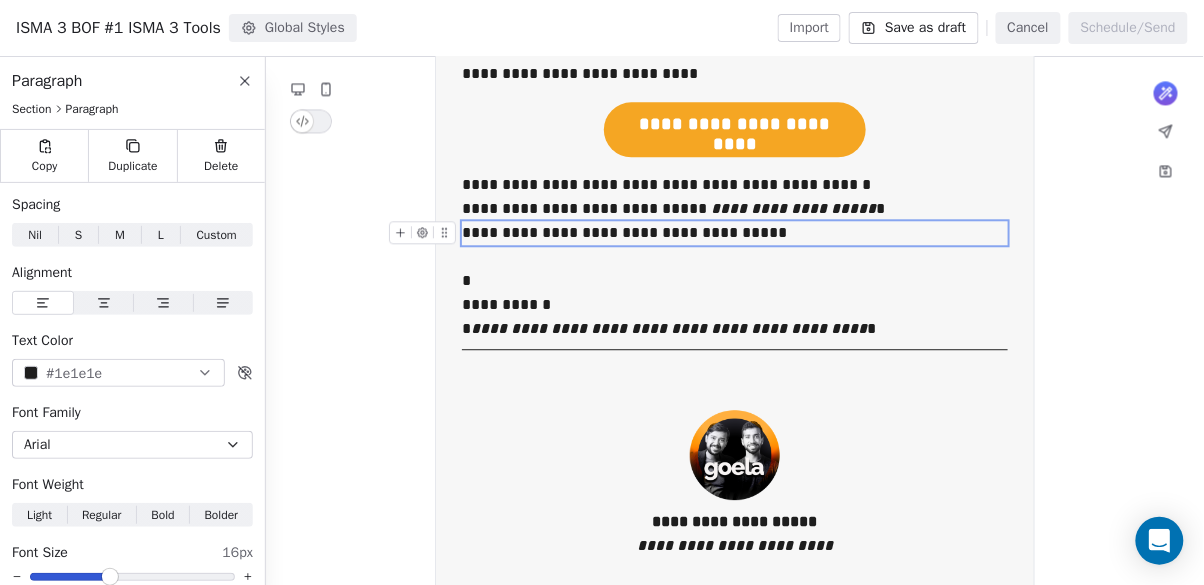 click on "**********" at bounding box center [791, 208] 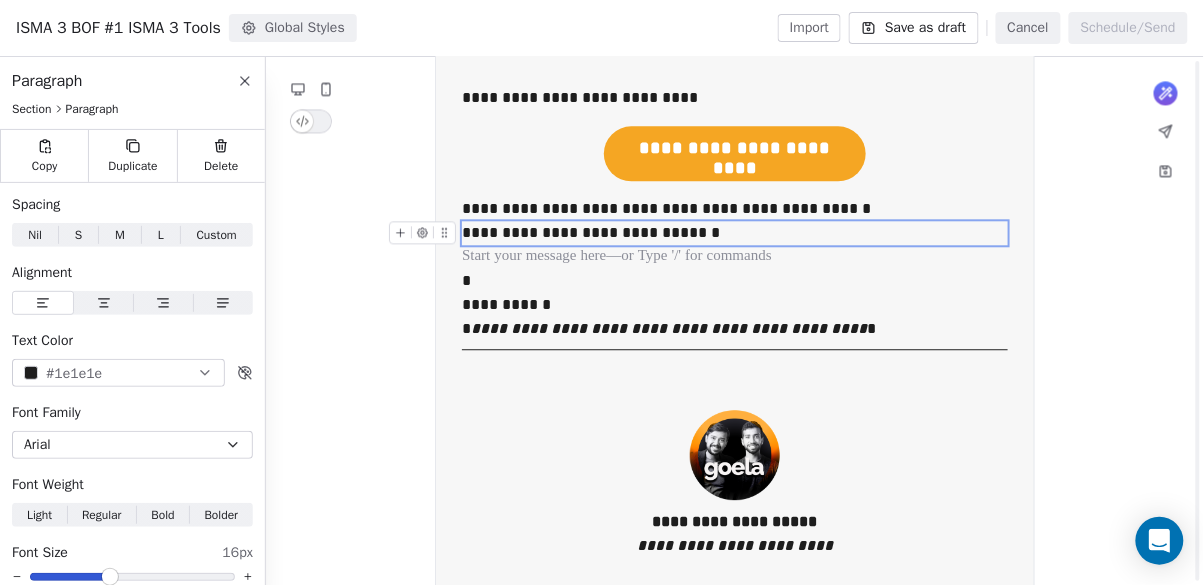 scroll, scrollTop: 1031, scrollLeft: 0, axis: vertical 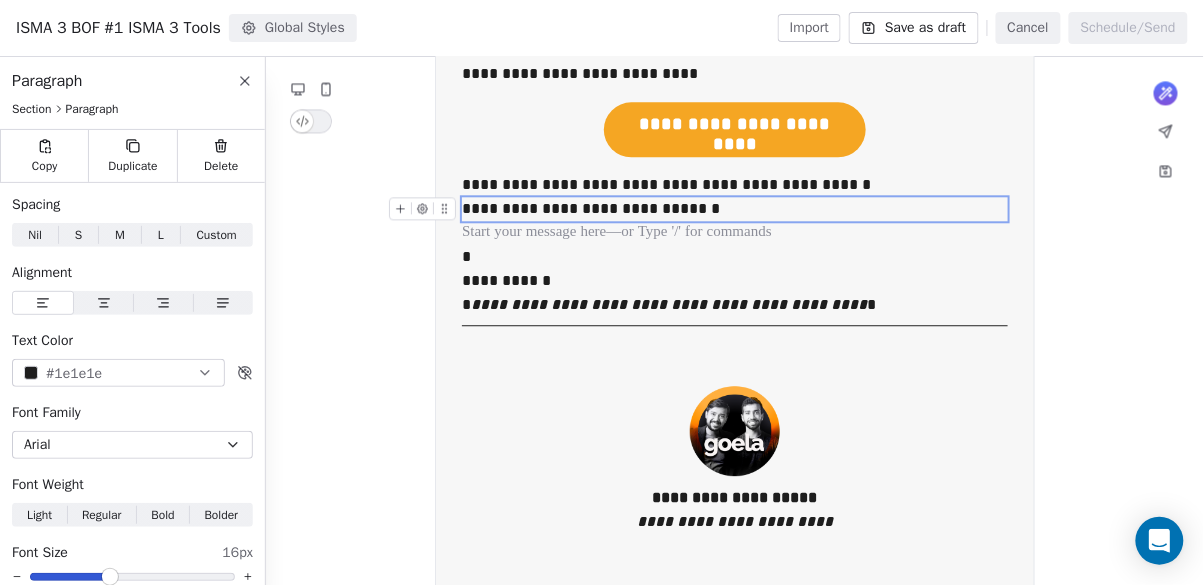 click on "**********" at bounding box center [669, 304] 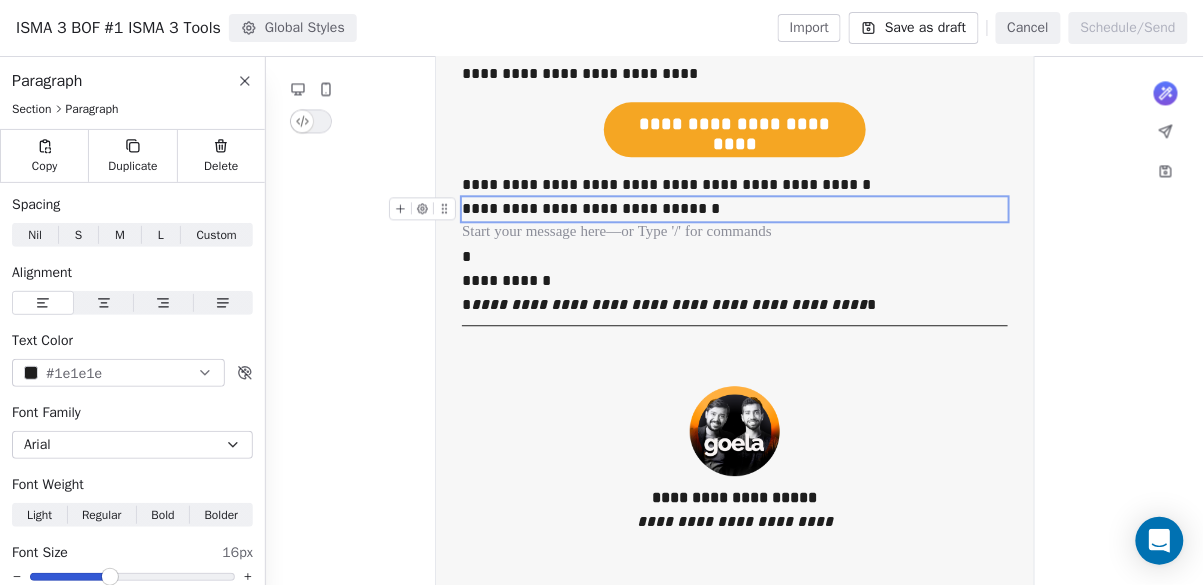 click on "**********" at bounding box center (669, 304) 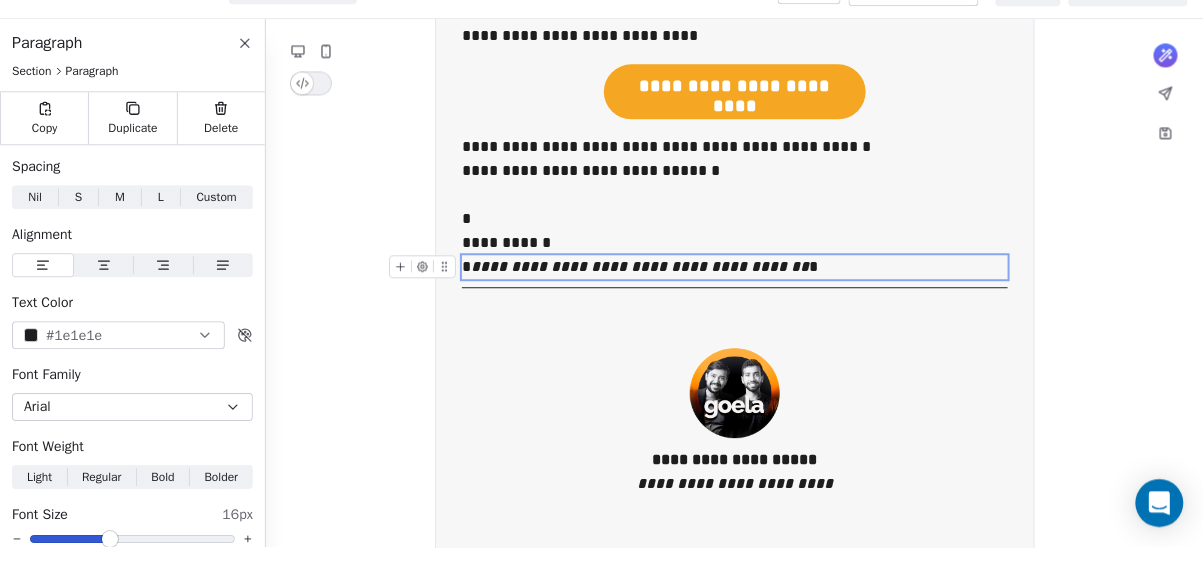 scroll, scrollTop: 96, scrollLeft: 0, axis: vertical 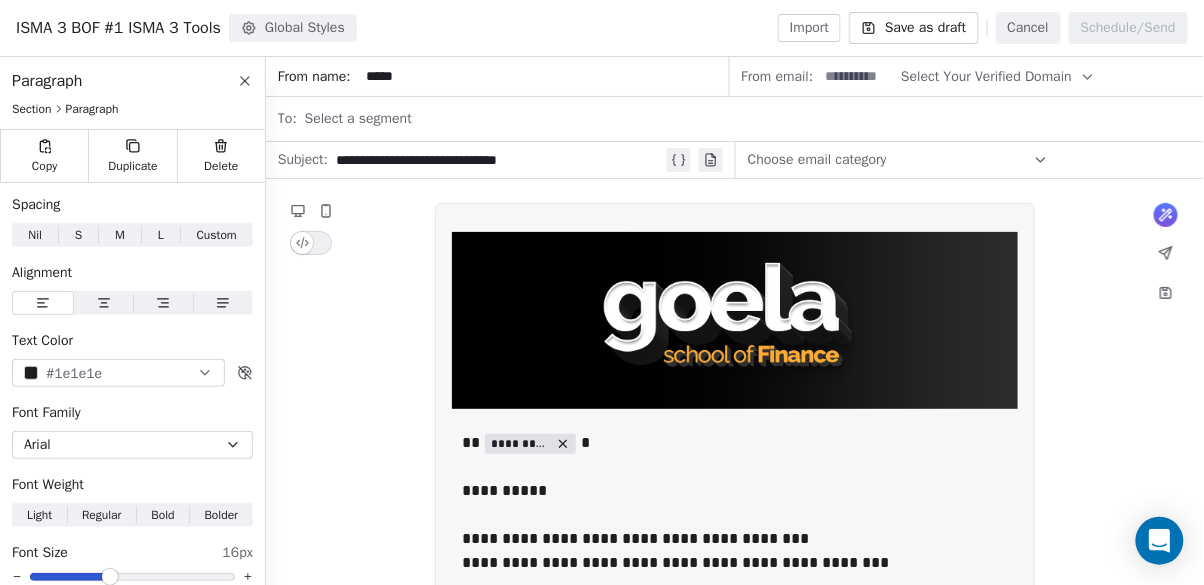 click on "Save as draft" at bounding box center [913, 28] 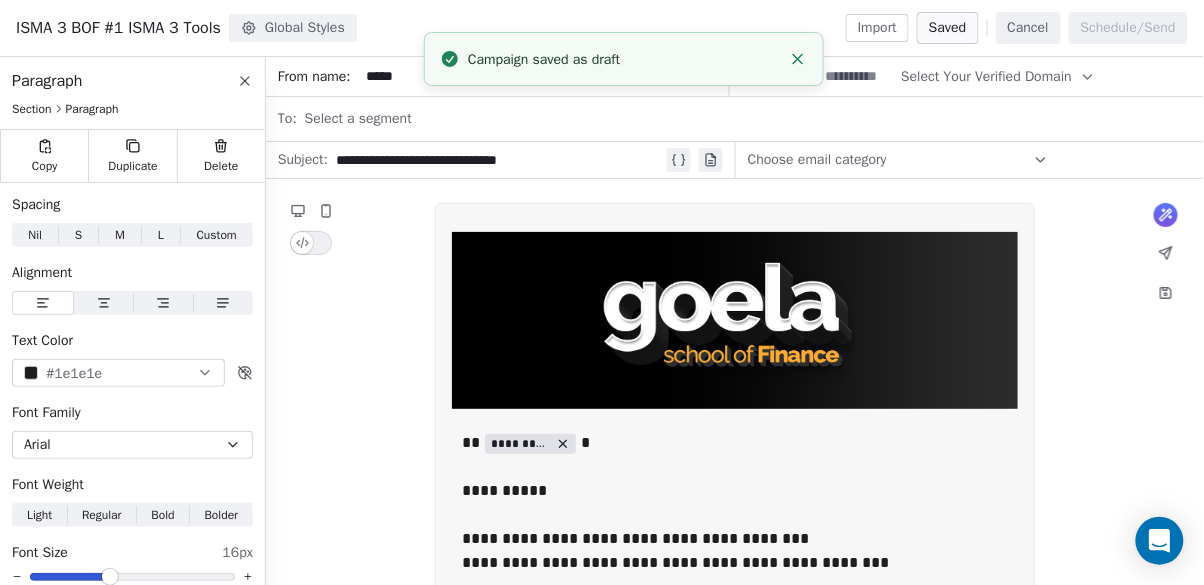 click on "**********" at bounding box center (499, 160) 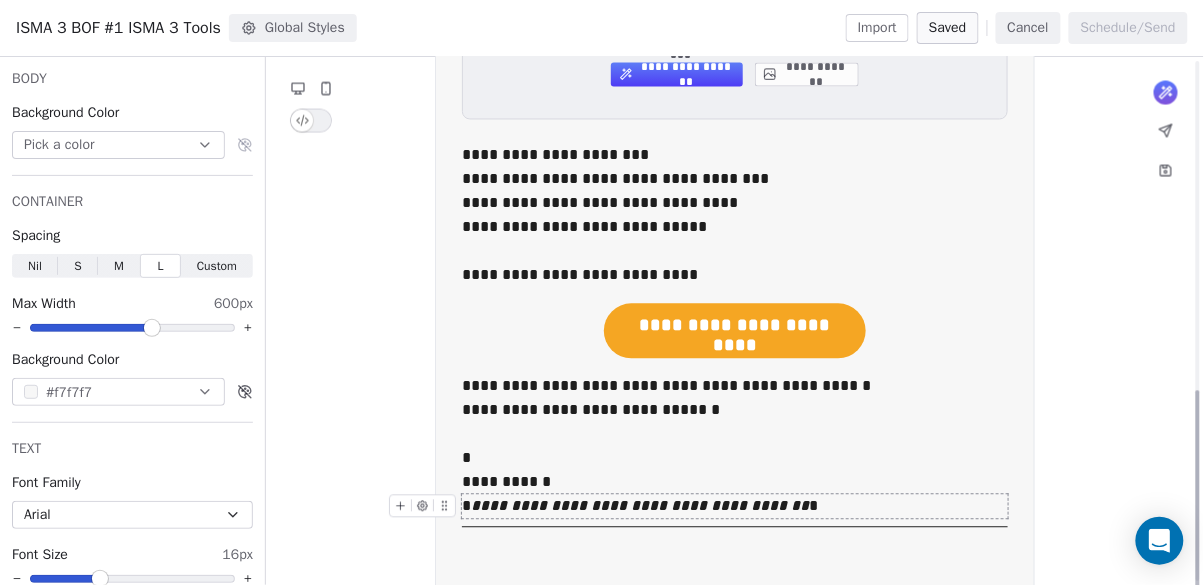scroll, scrollTop: 1031, scrollLeft: 0, axis: vertical 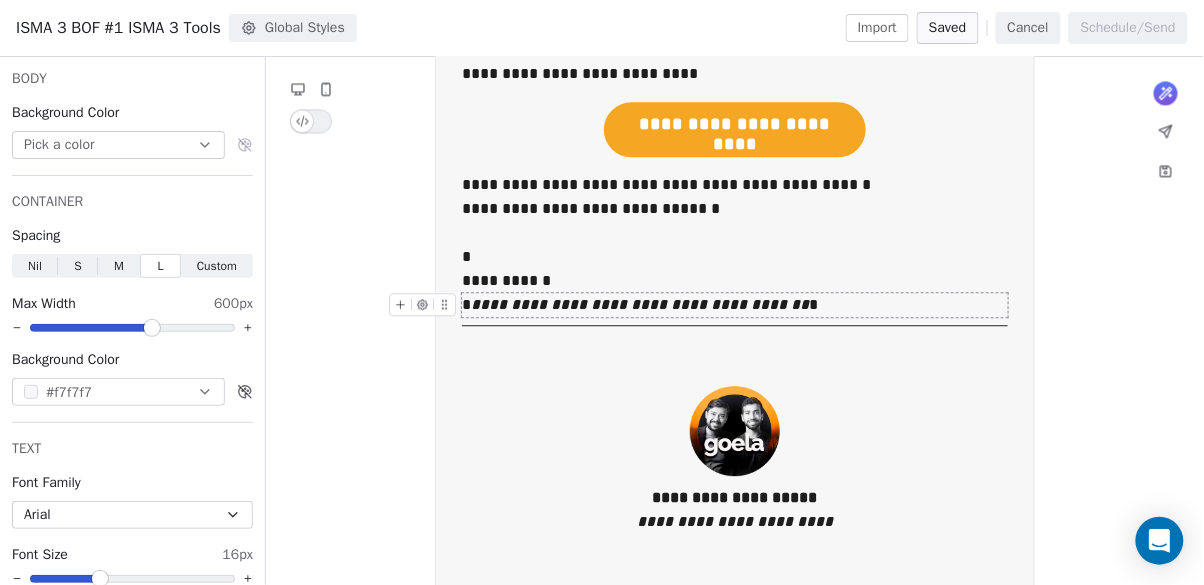 click on "Cancel" at bounding box center [1028, 28] 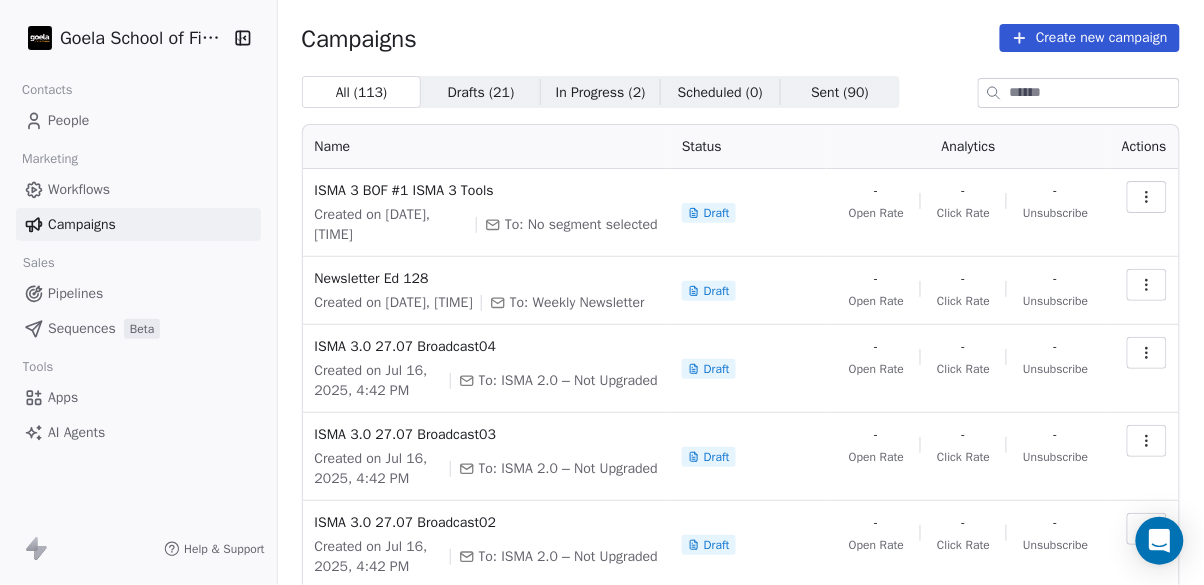 click on "Marketing" at bounding box center (49, 159) 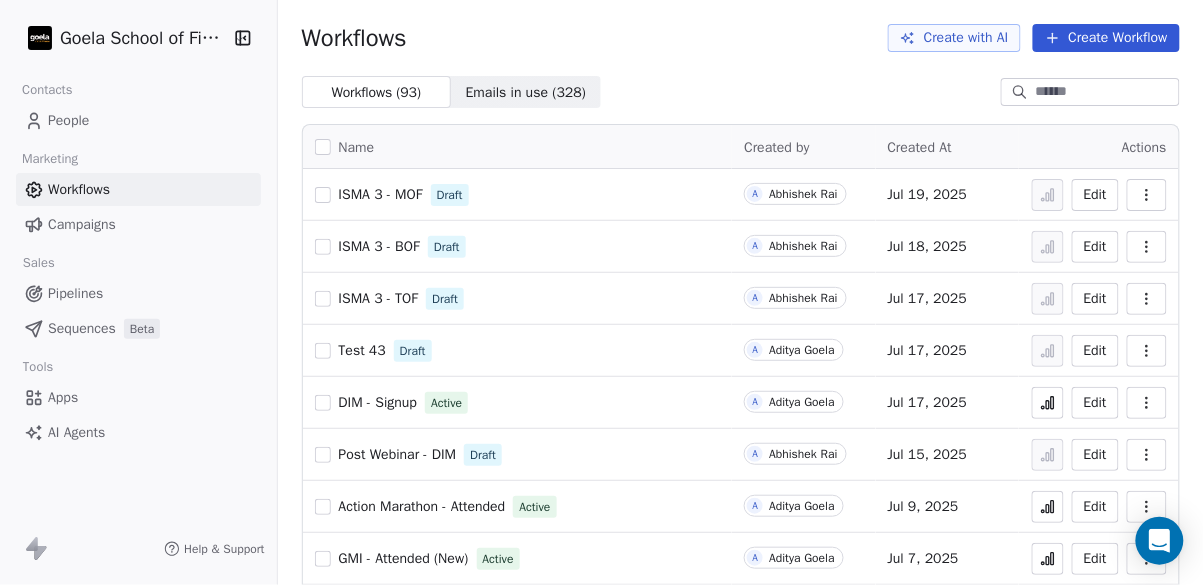 click on "ISMA 3 - BOF" at bounding box center (379, 246) 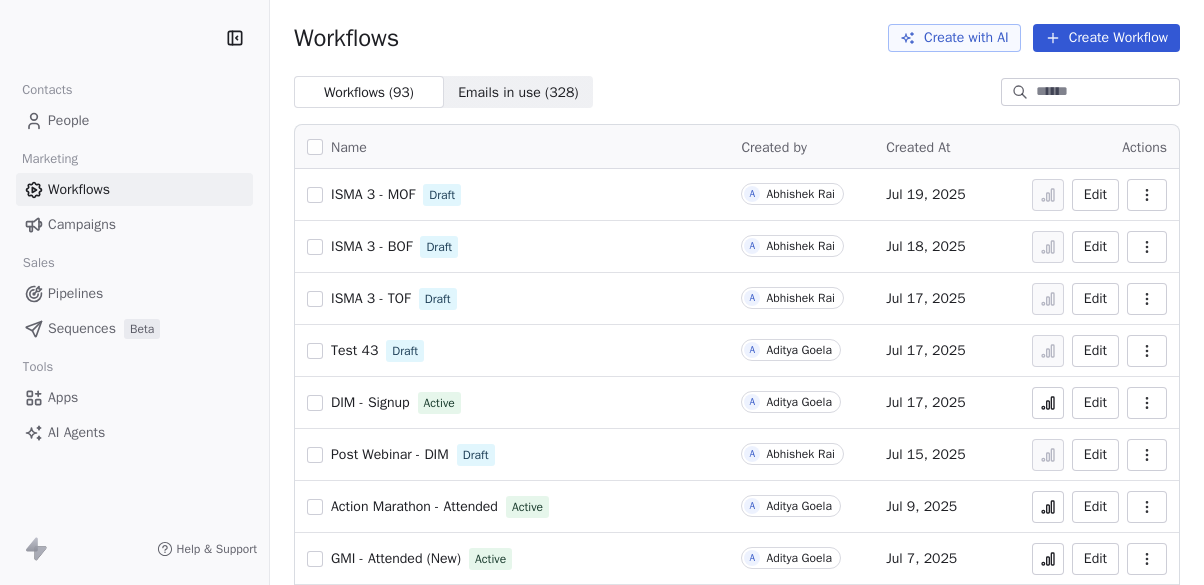 scroll, scrollTop: 0, scrollLeft: 0, axis: both 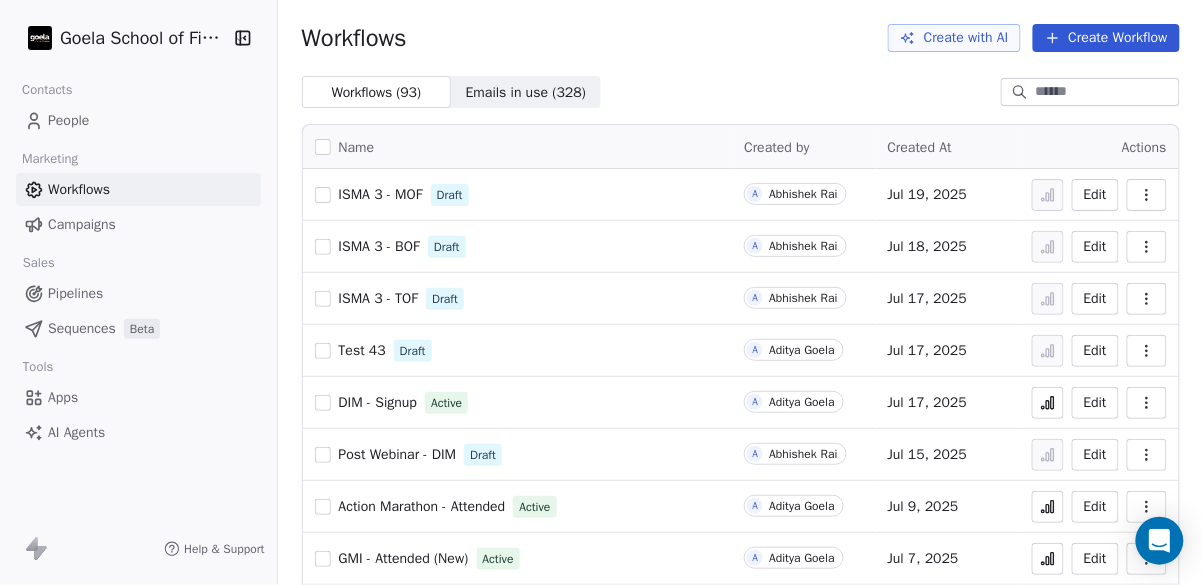 click on "Campaigns" at bounding box center (138, 224) 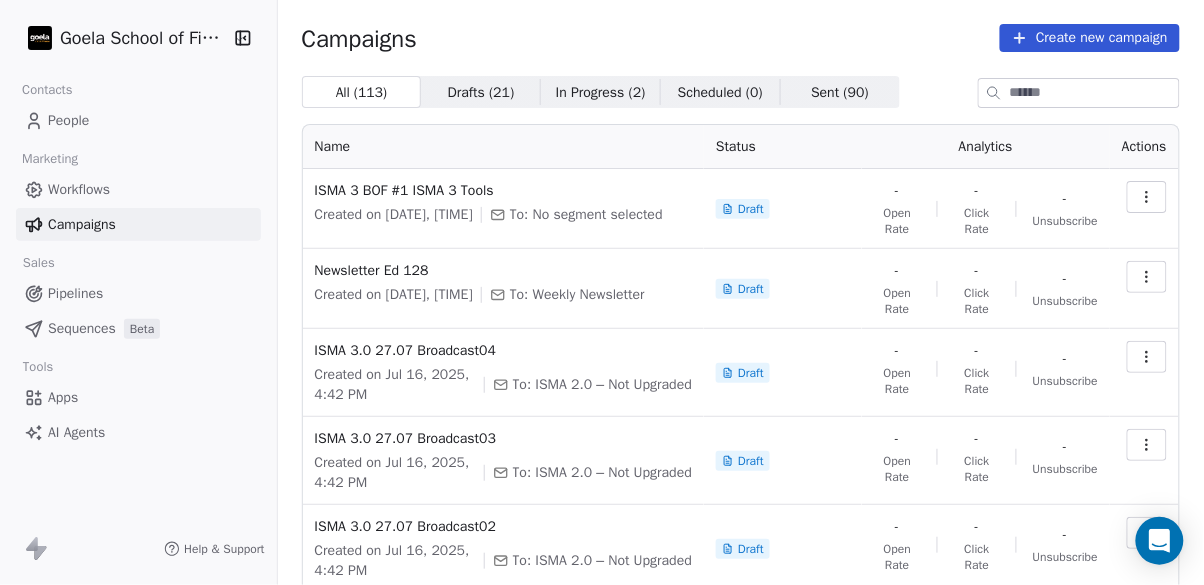 click 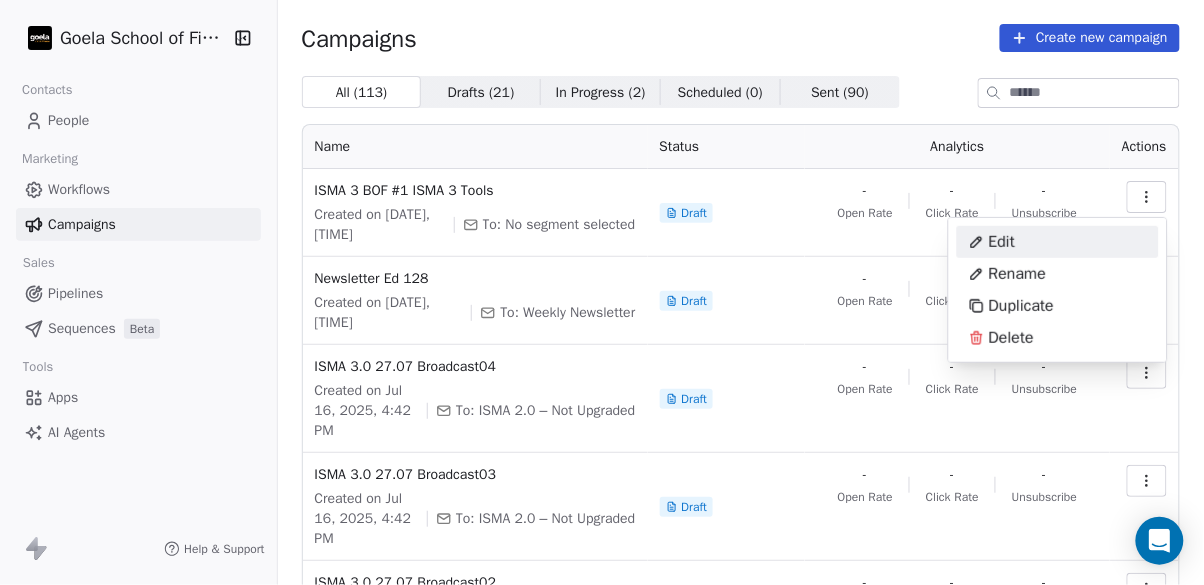 click on "Duplicate" at bounding box center [1021, 306] 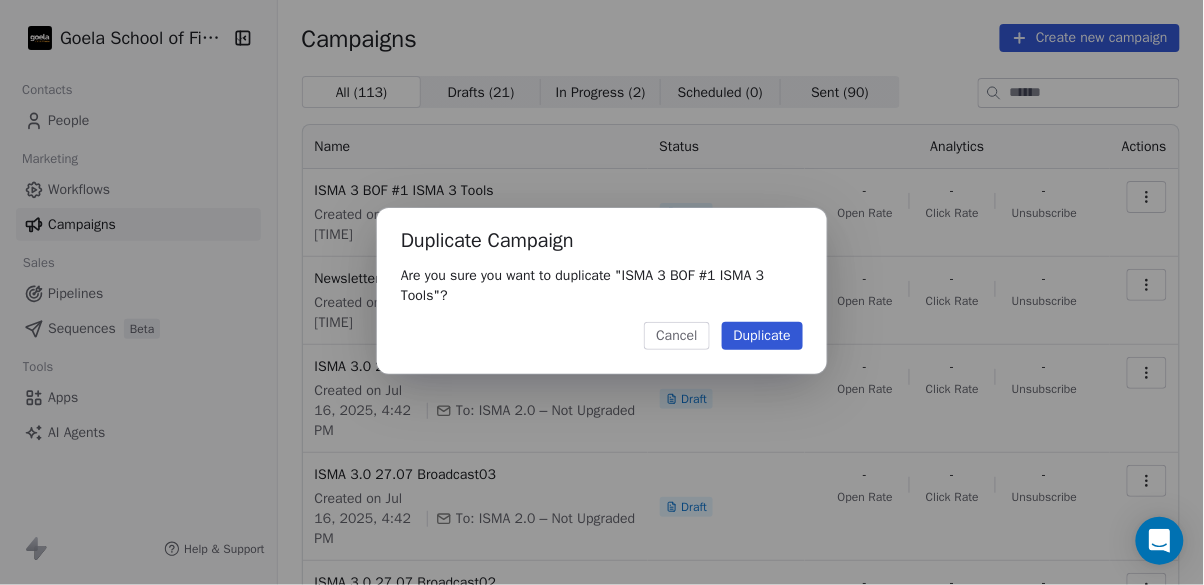 click on "Duplicate" at bounding box center (762, 336) 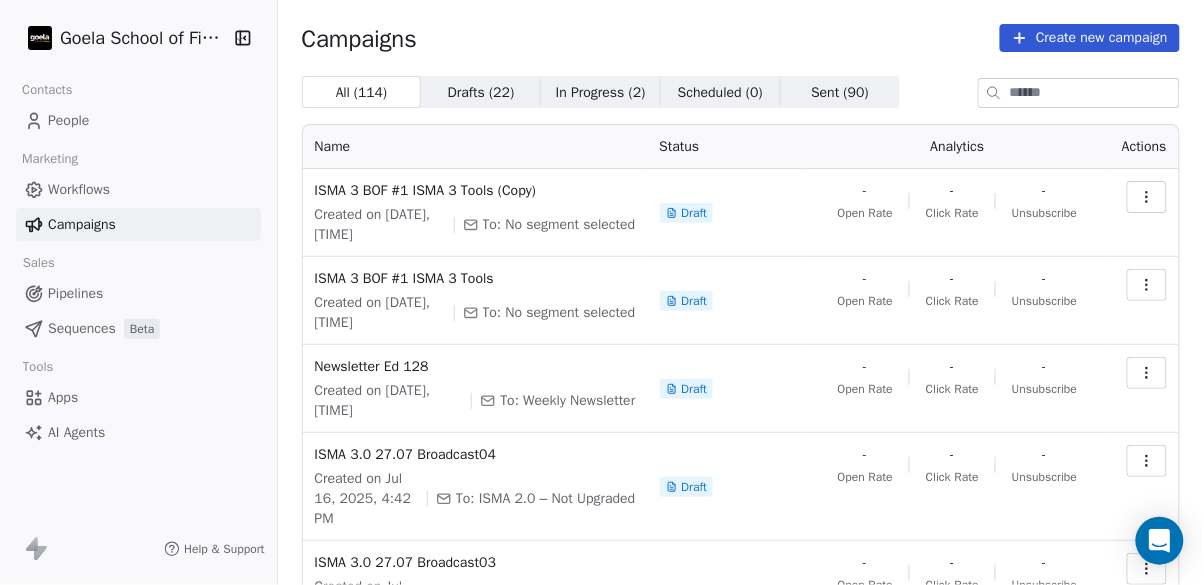 click 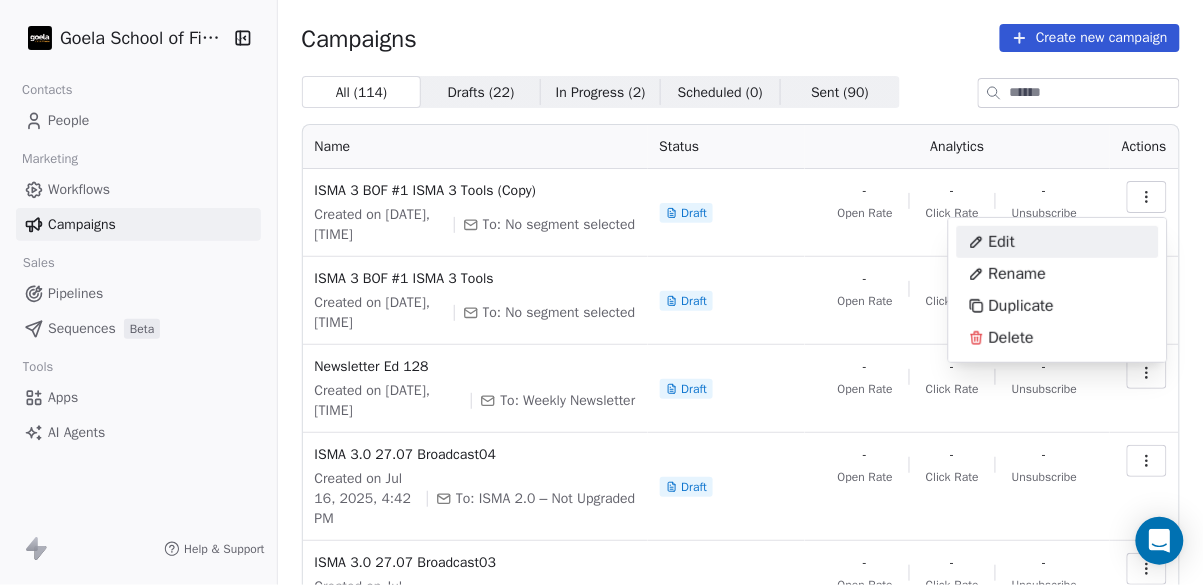 click on "Edit" at bounding box center [1058, 242] 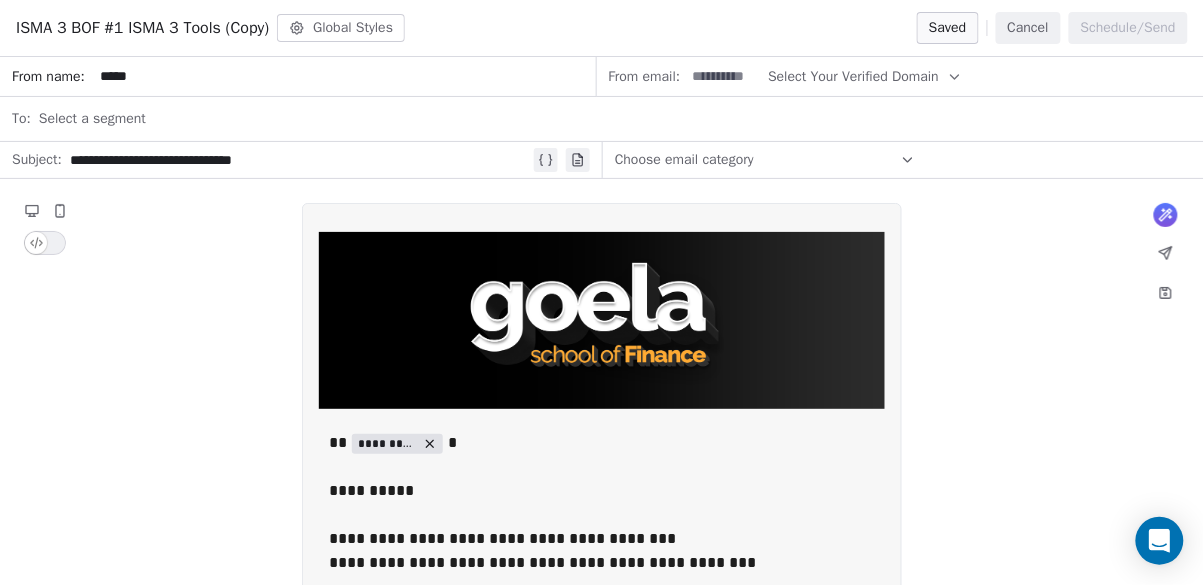 click on "Cancel" at bounding box center (1028, 28) 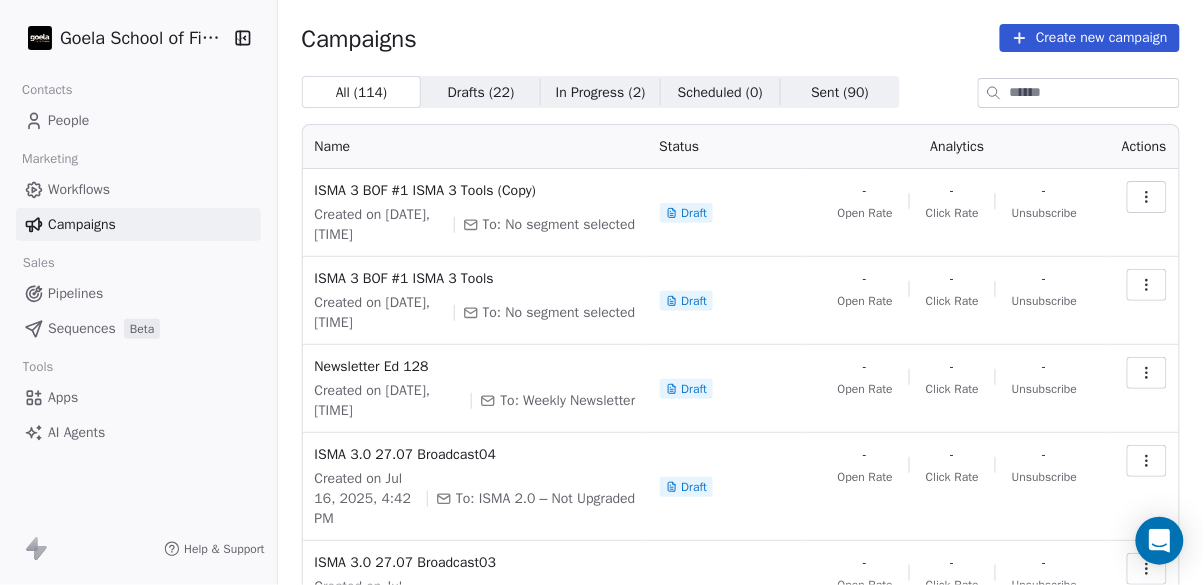 click 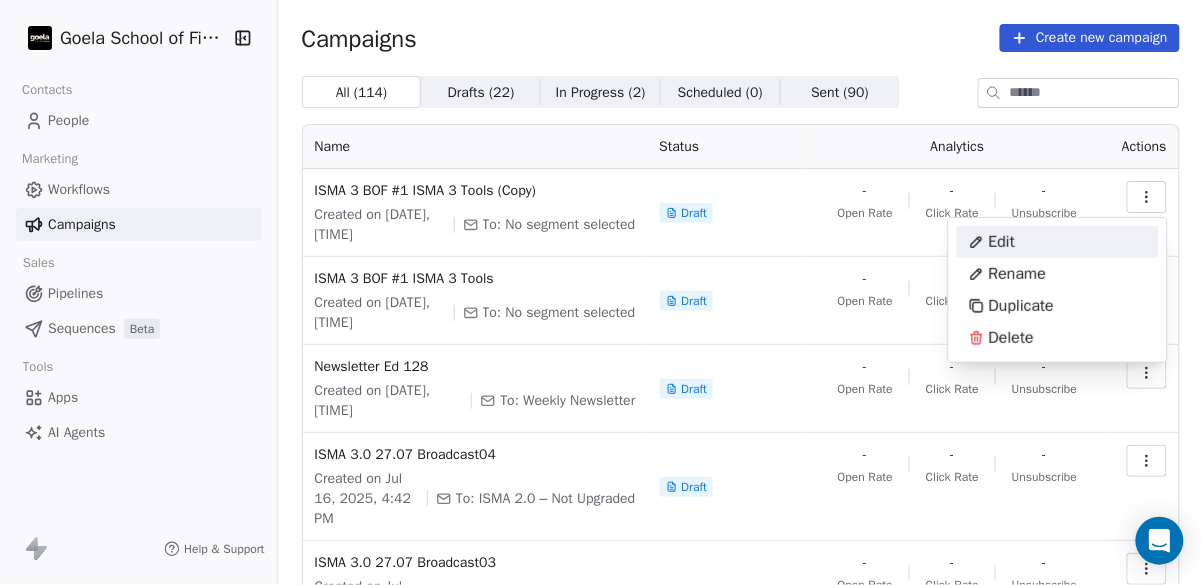 click on "Rename" at bounding box center (1008, 274) 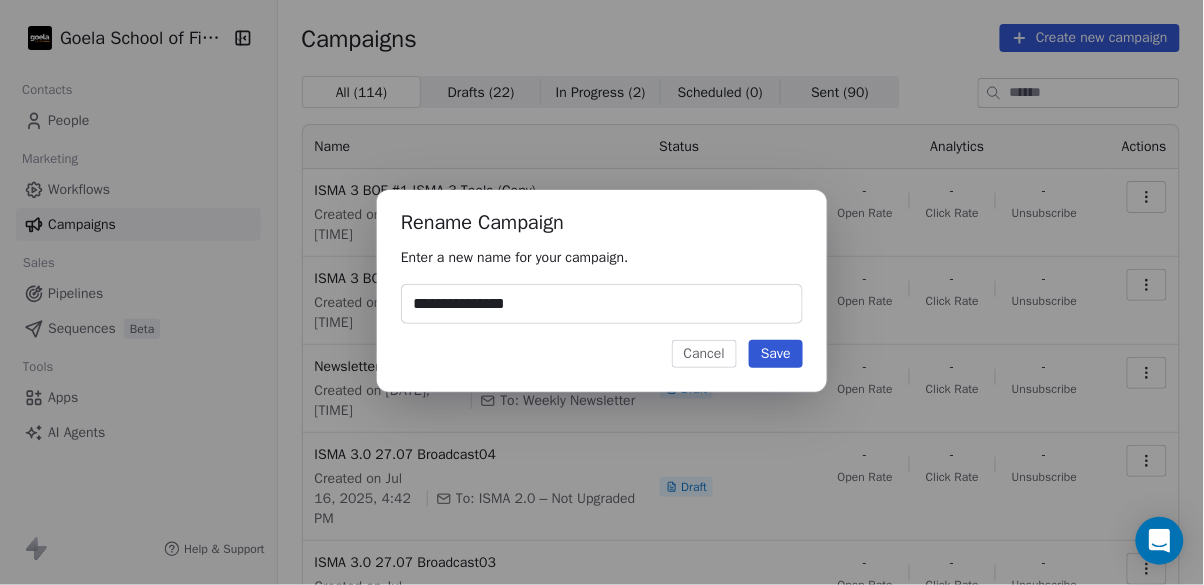 type on "**********" 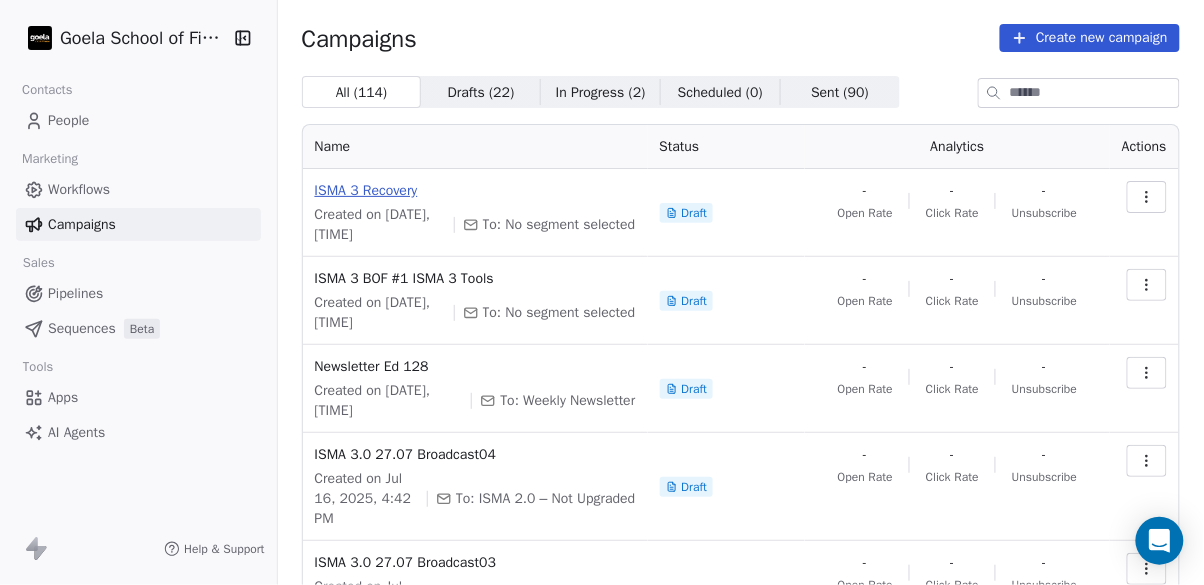 click on "ISMA 3 Recovery" at bounding box center [475, 191] 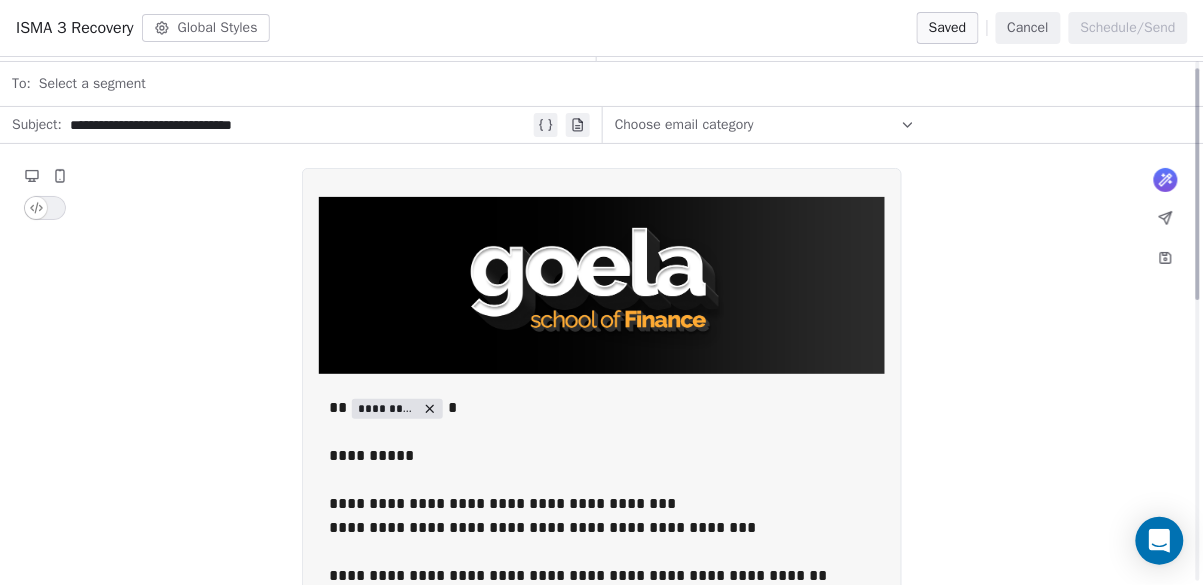 scroll, scrollTop: 0, scrollLeft: 0, axis: both 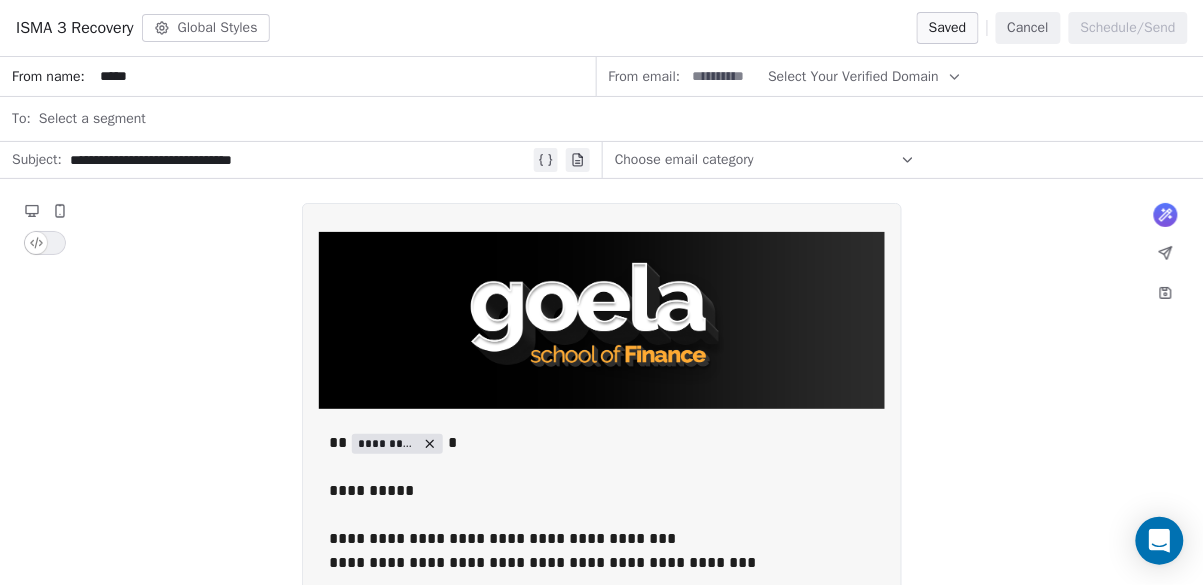 click on "**********" at bounding box center [300, 160] 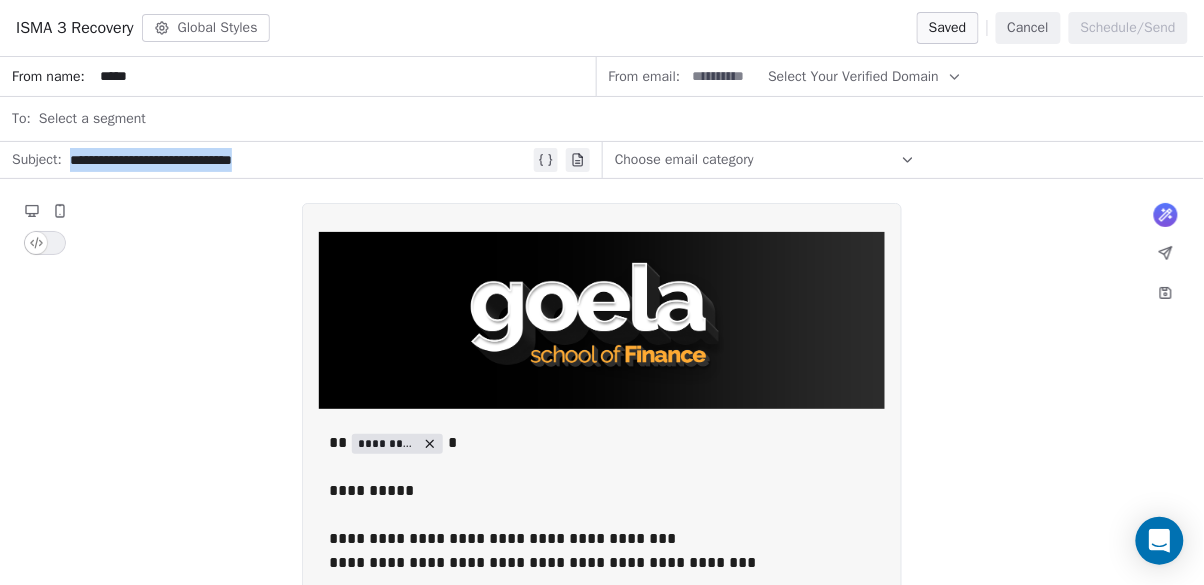 type 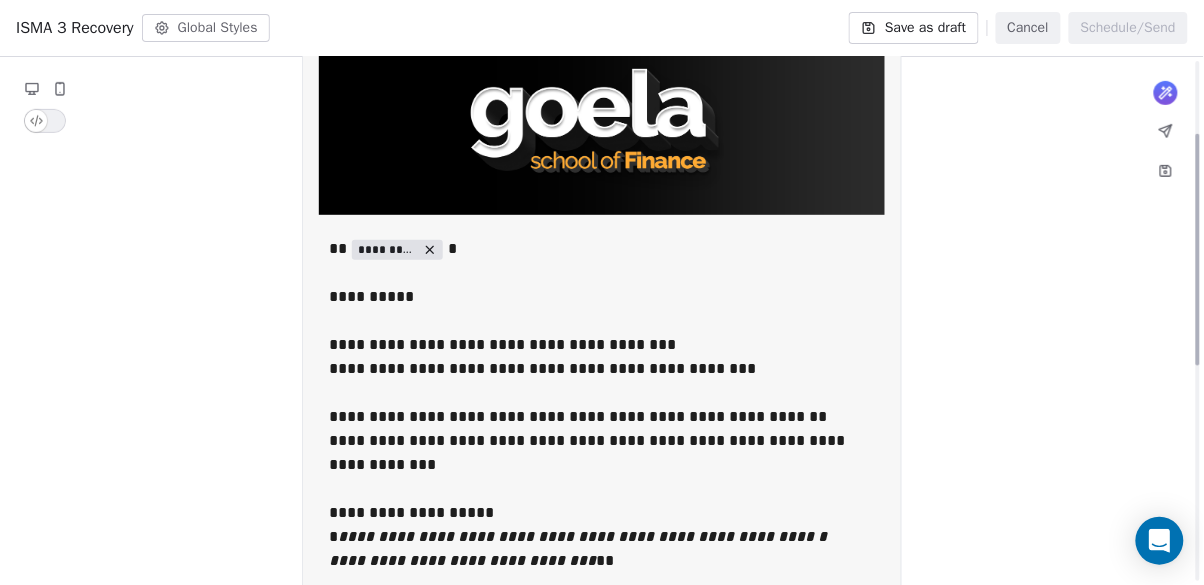 scroll, scrollTop: 198, scrollLeft: 0, axis: vertical 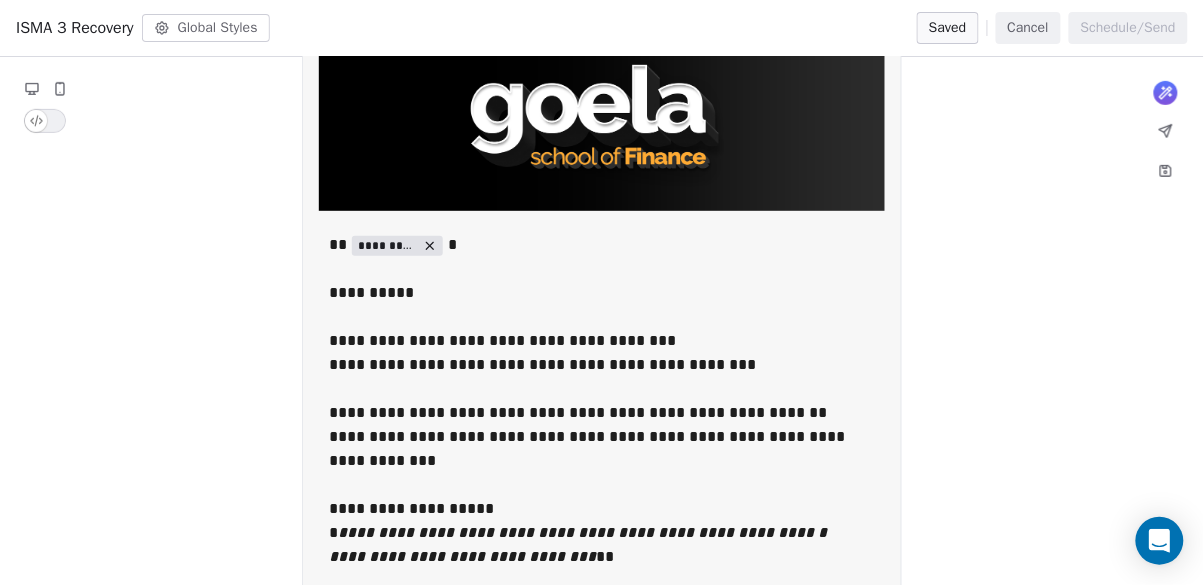 click at bounding box center (602, 317) 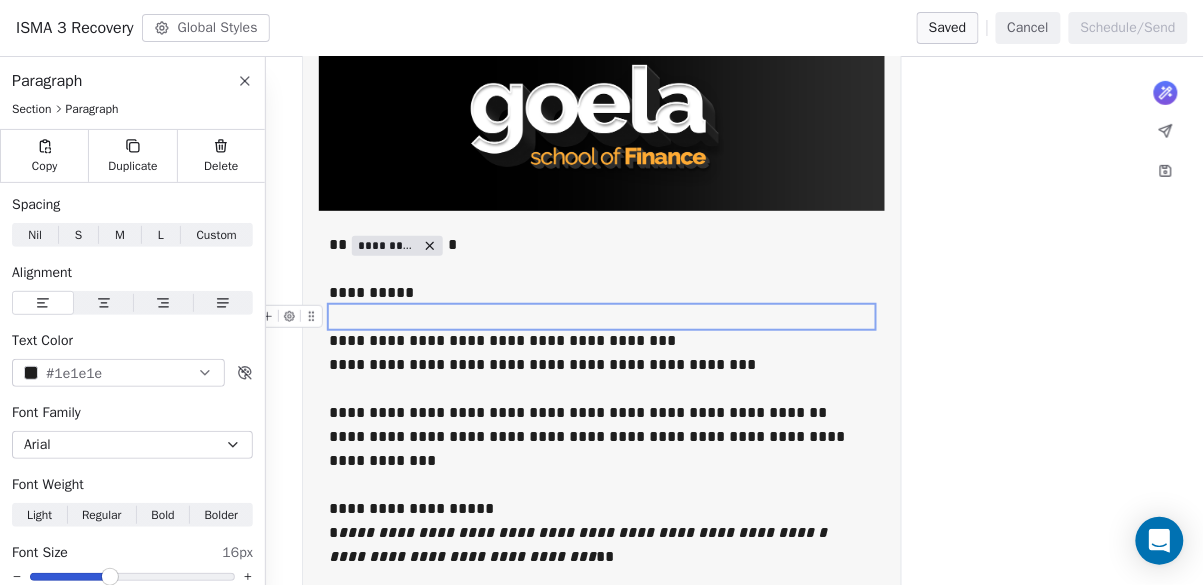 click on "**********" at bounding box center (602, 293) 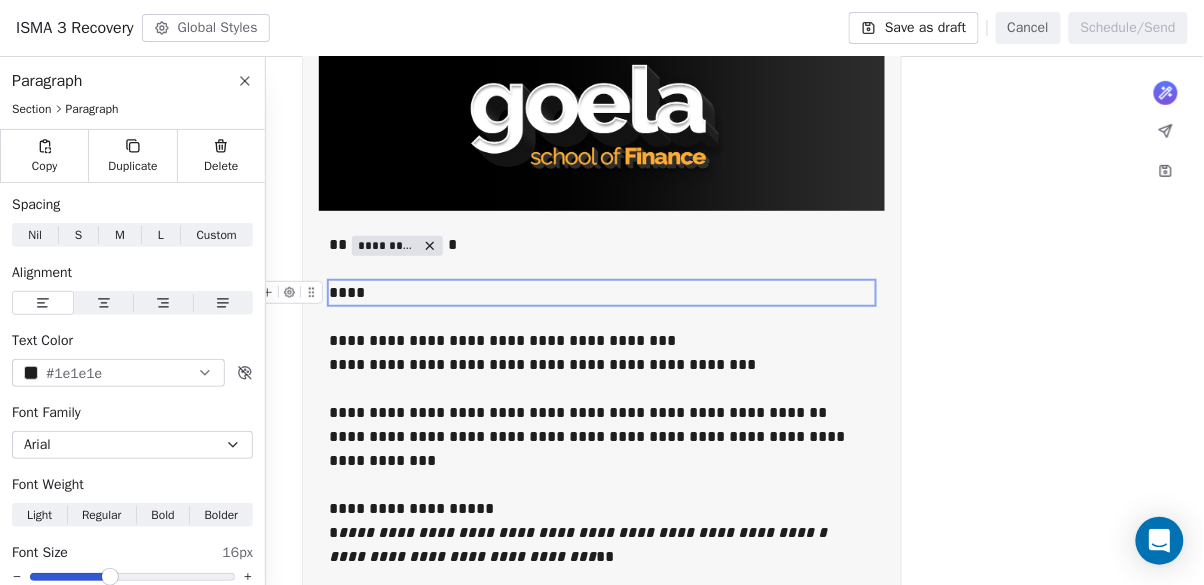 type 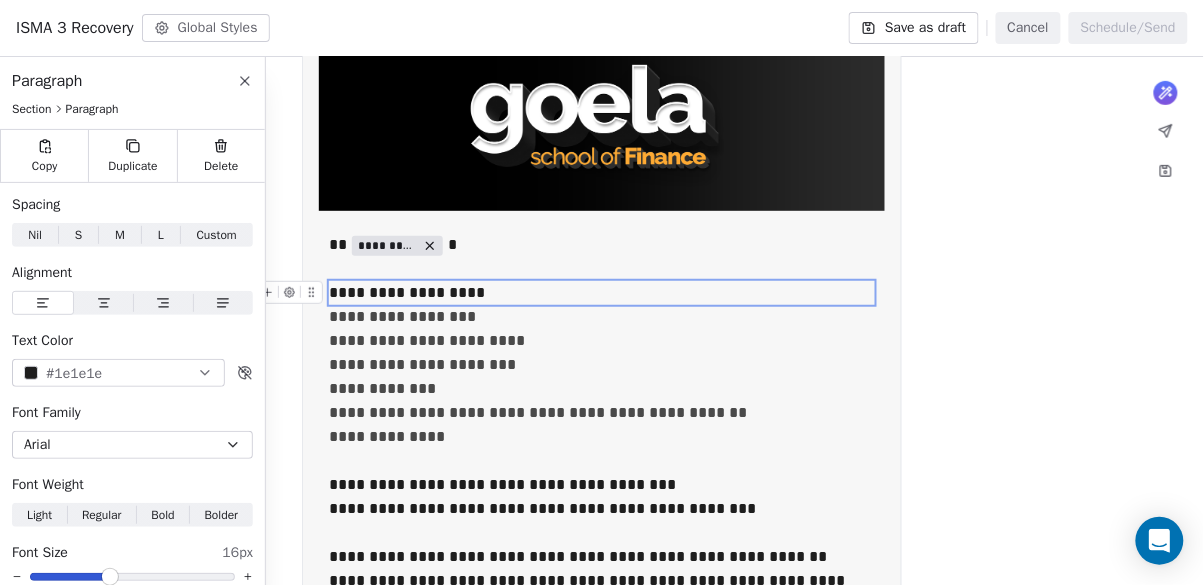 click on "**********" at bounding box center [602, 293] 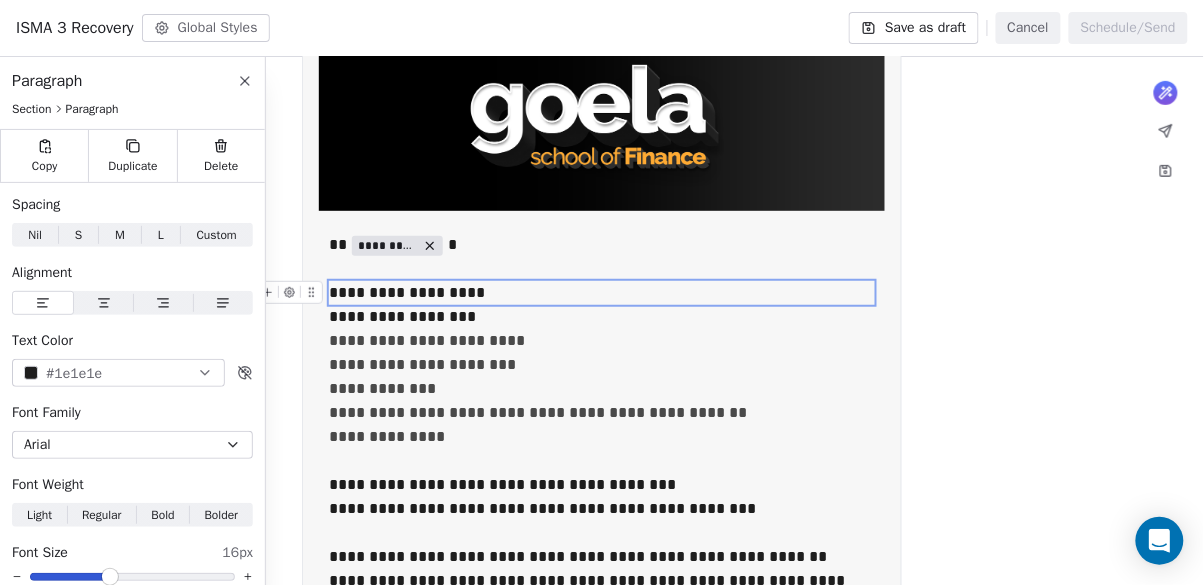 click on "**********" at bounding box center (602, 317) 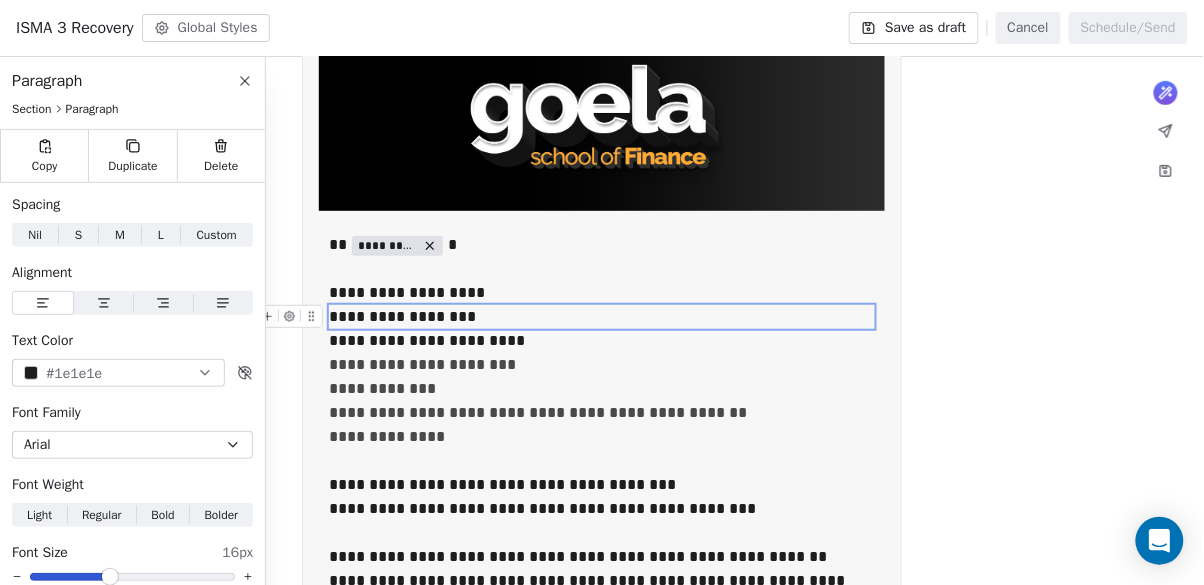 click on "**********" at bounding box center (602, 341) 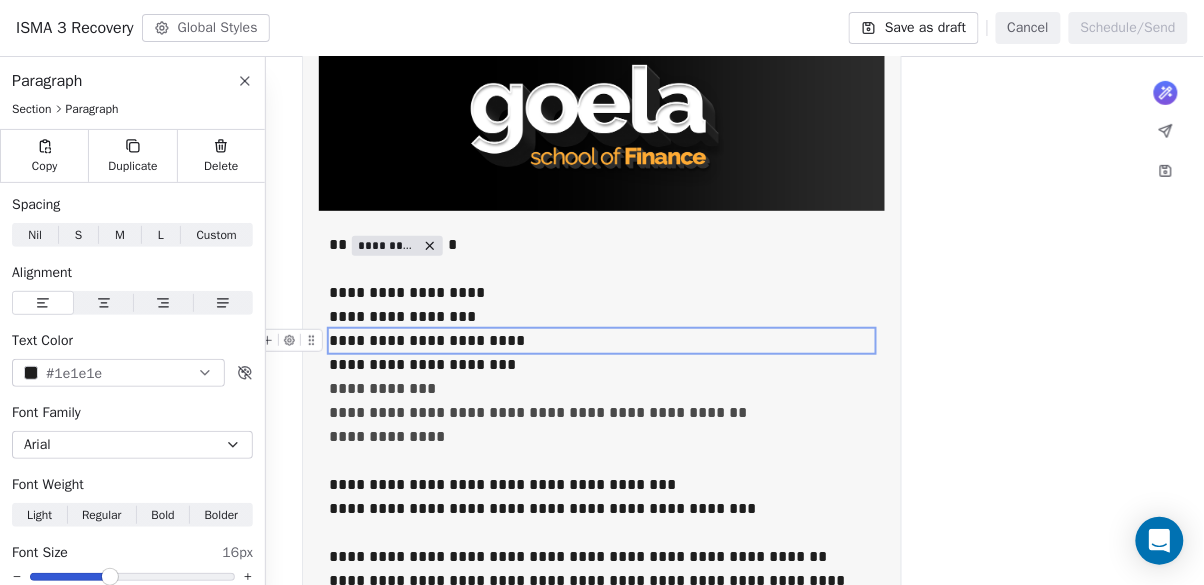 click on "**********" at bounding box center [602, 365] 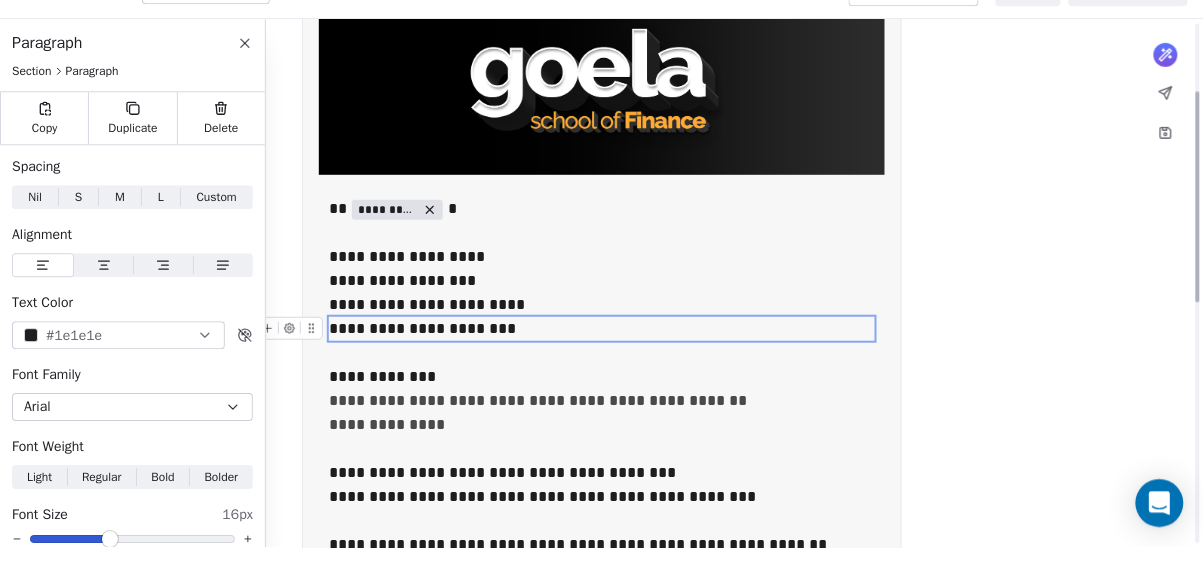 scroll, scrollTop: 175, scrollLeft: 0, axis: vertical 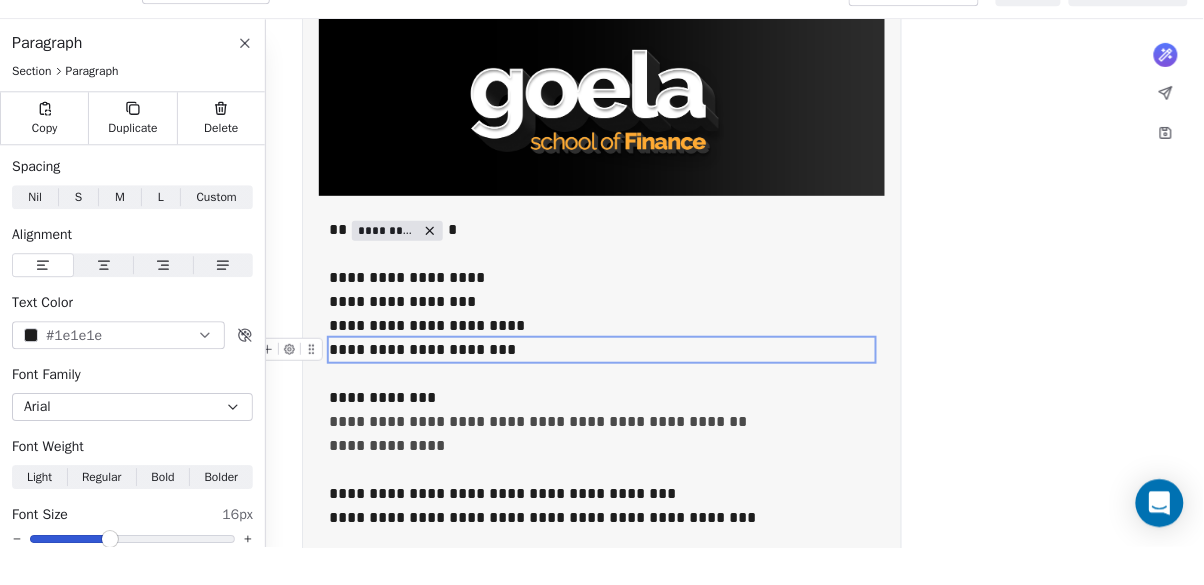click on "**********" at bounding box center (602, 436) 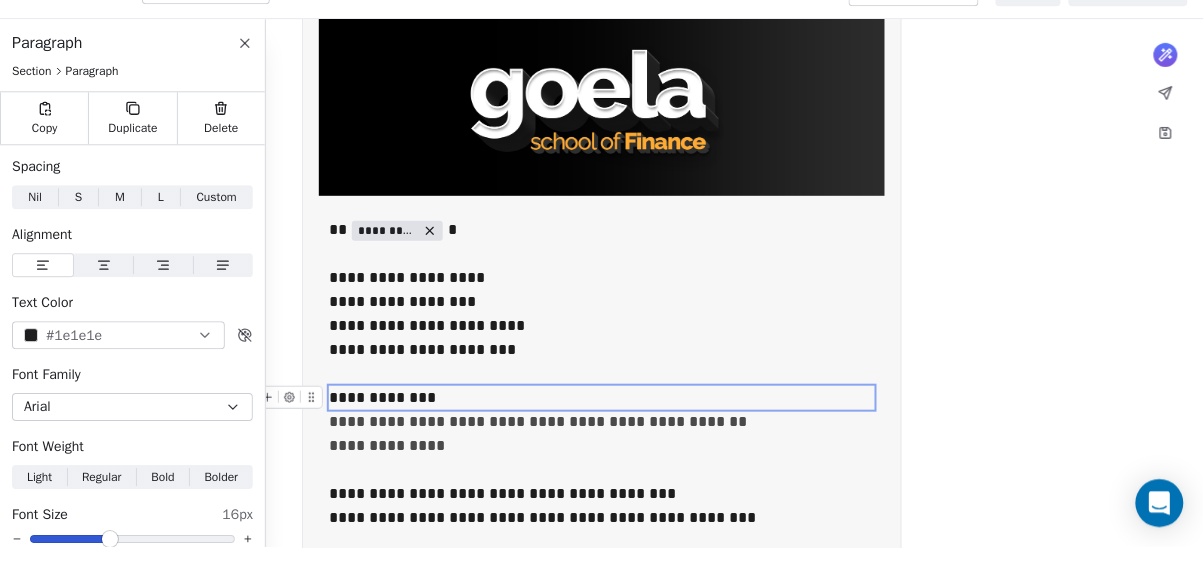 click on "**********" at bounding box center [602, 436] 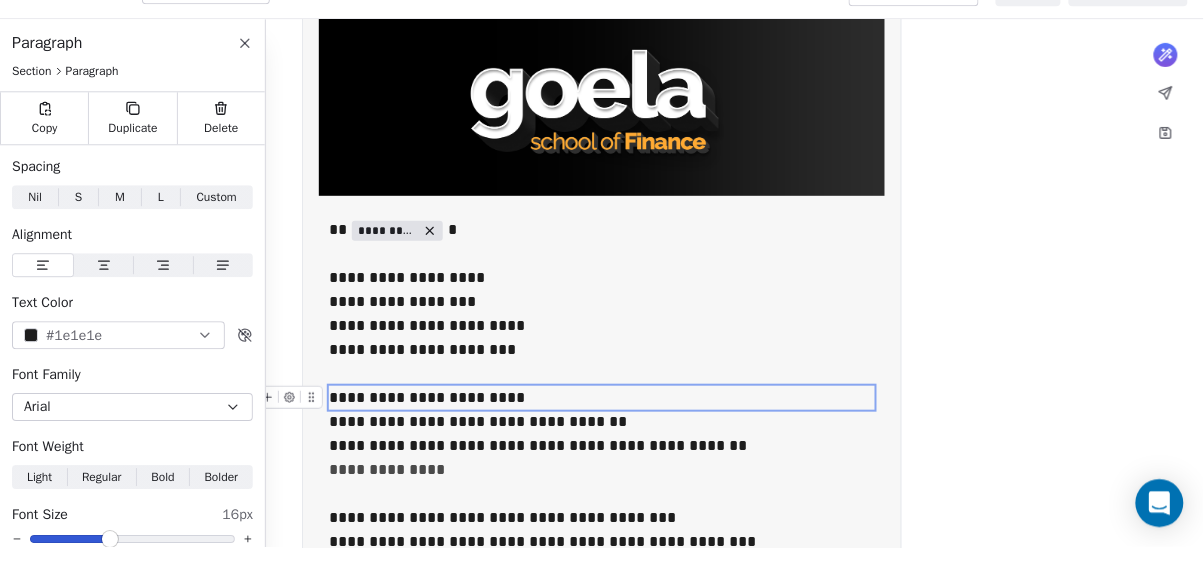 click on "**********" at bounding box center (602, 436) 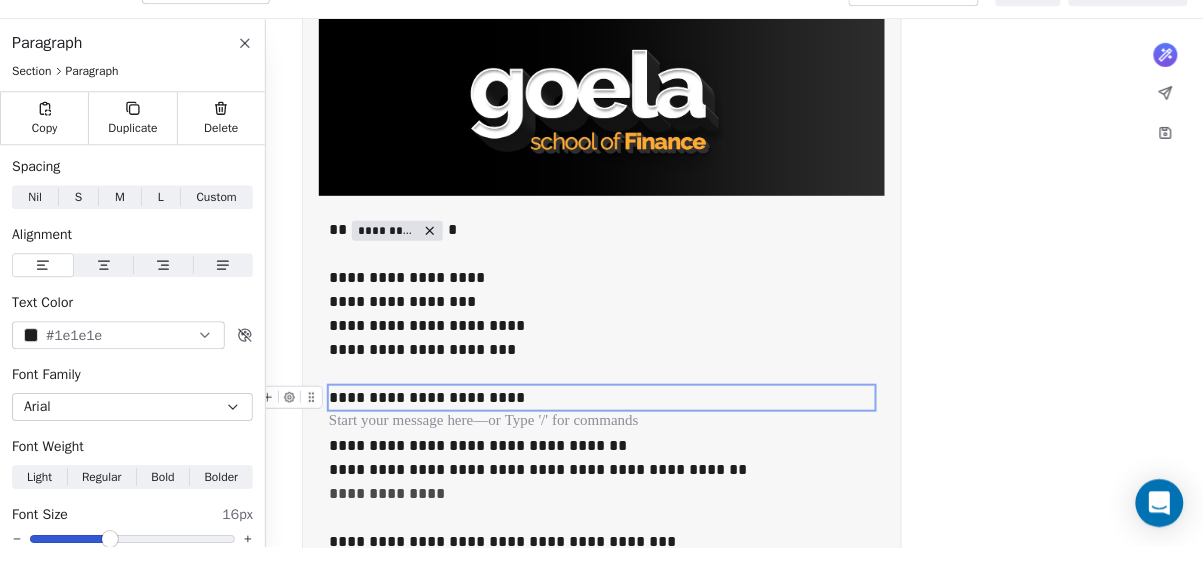 click at bounding box center [602, 412] 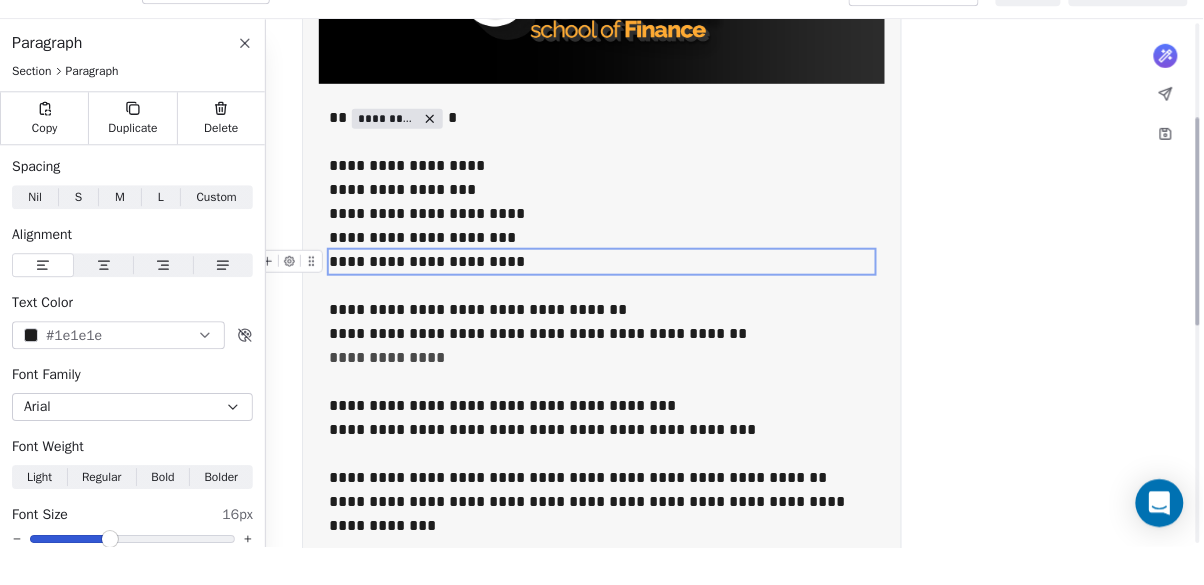 scroll, scrollTop: 298, scrollLeft: 0, axis: vertical 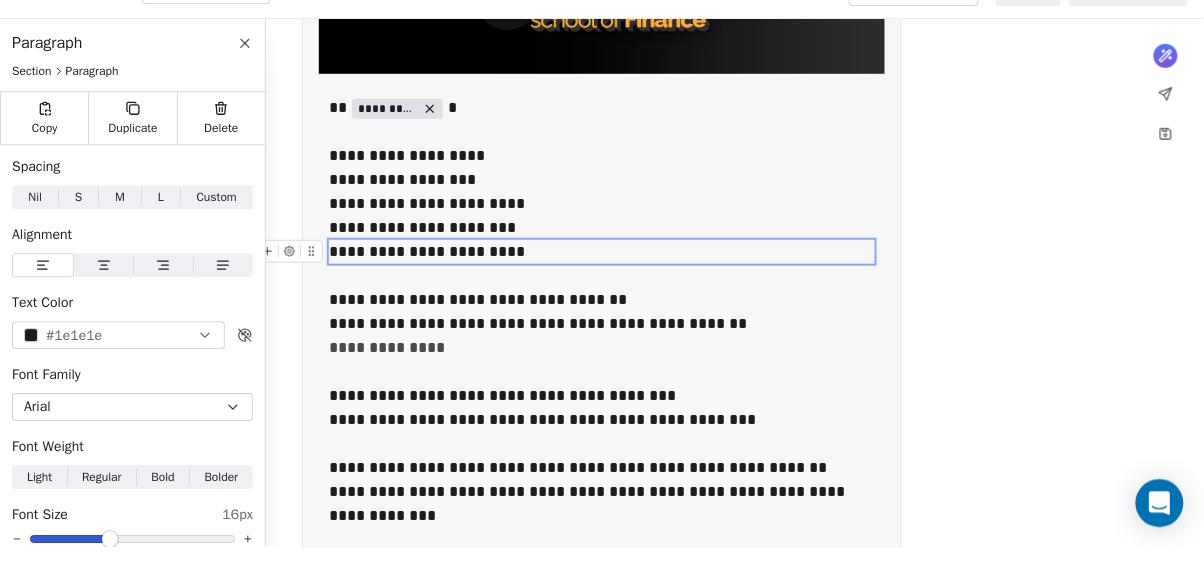 click on "**********" at bounding box center (602, 361) 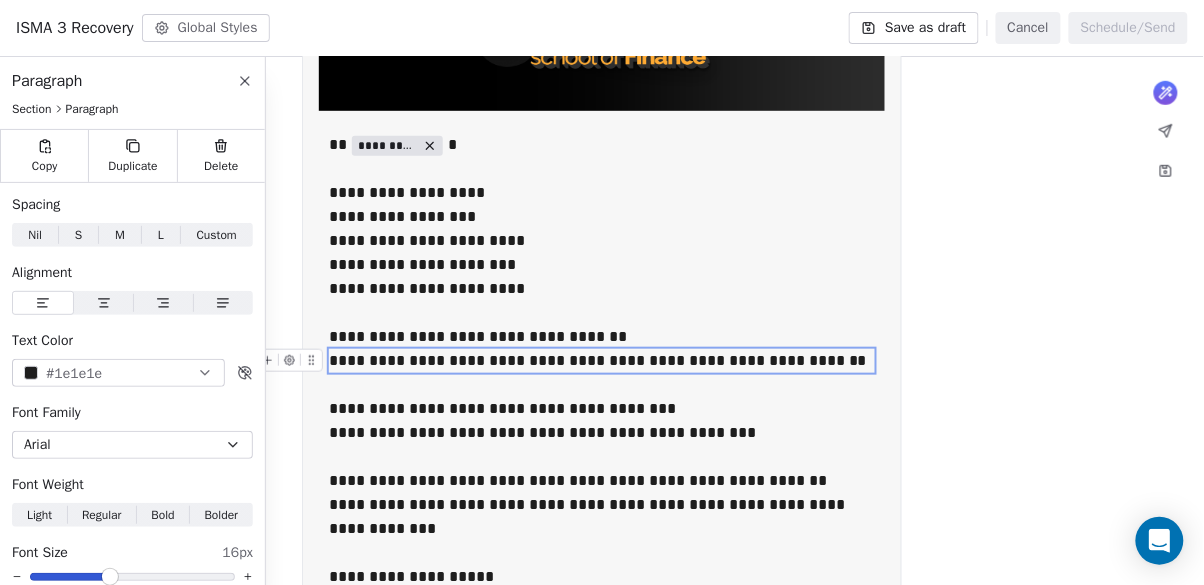 click on "**********" at bounding box center (602, 361) 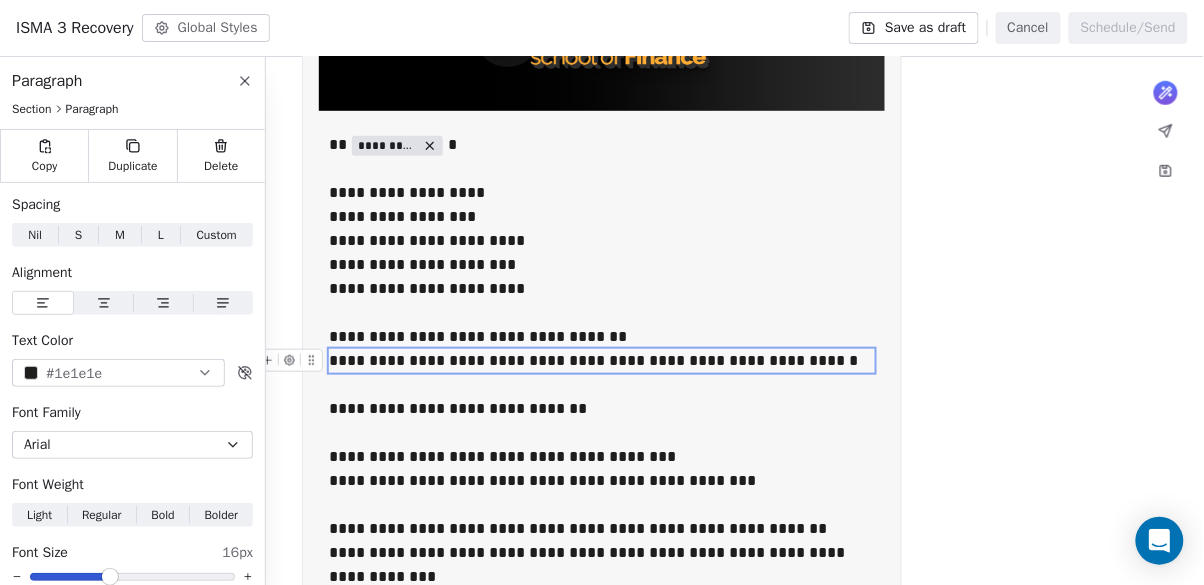 click at bounding box center (602, 385) 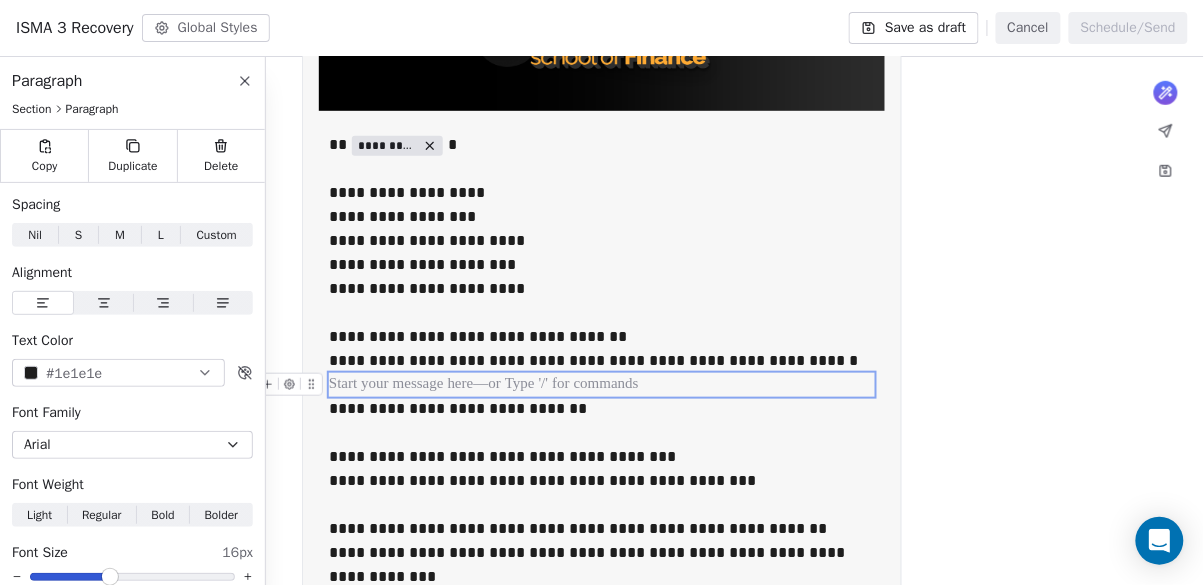 click on "**********" at bounding box center [602, 409] 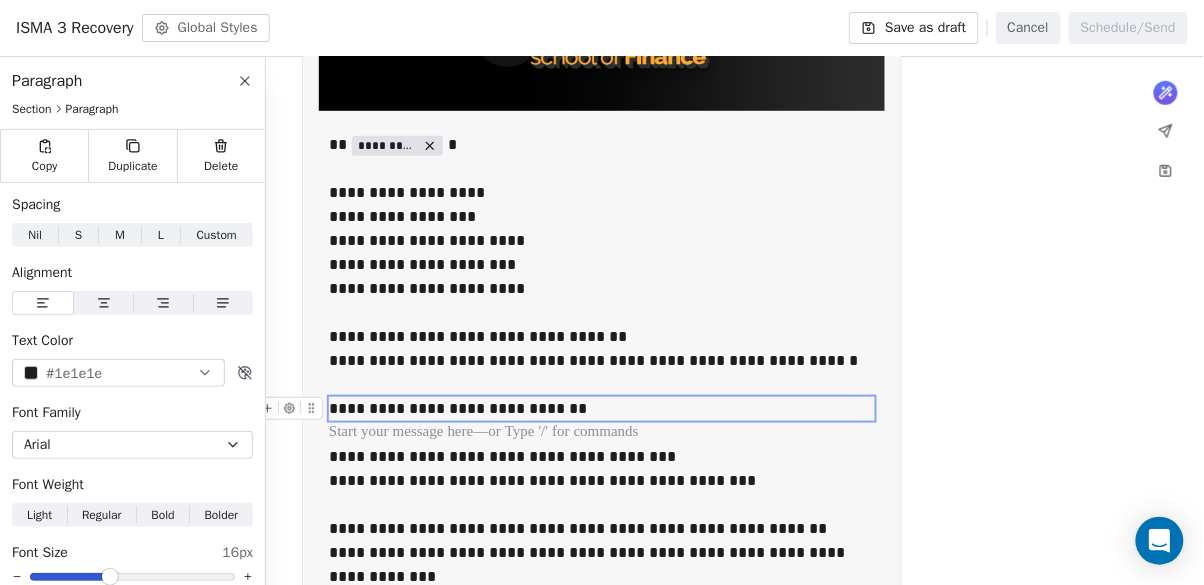 click on "**********" at bounding box center (602, 409) 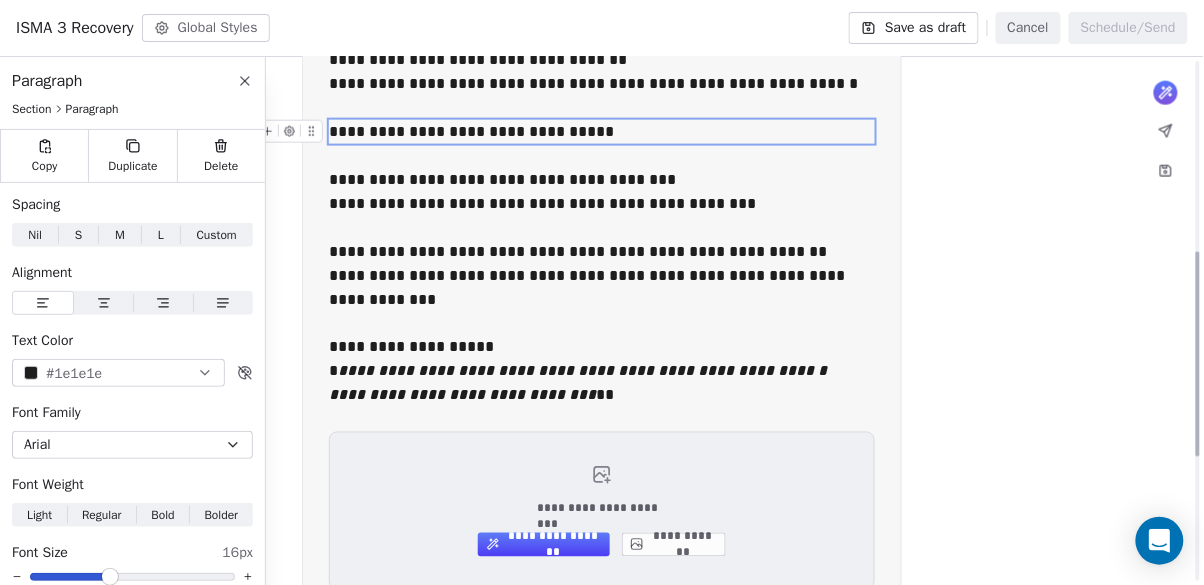 scroll, scrollTop: 579, scrollLeft: 0, axis: vertical 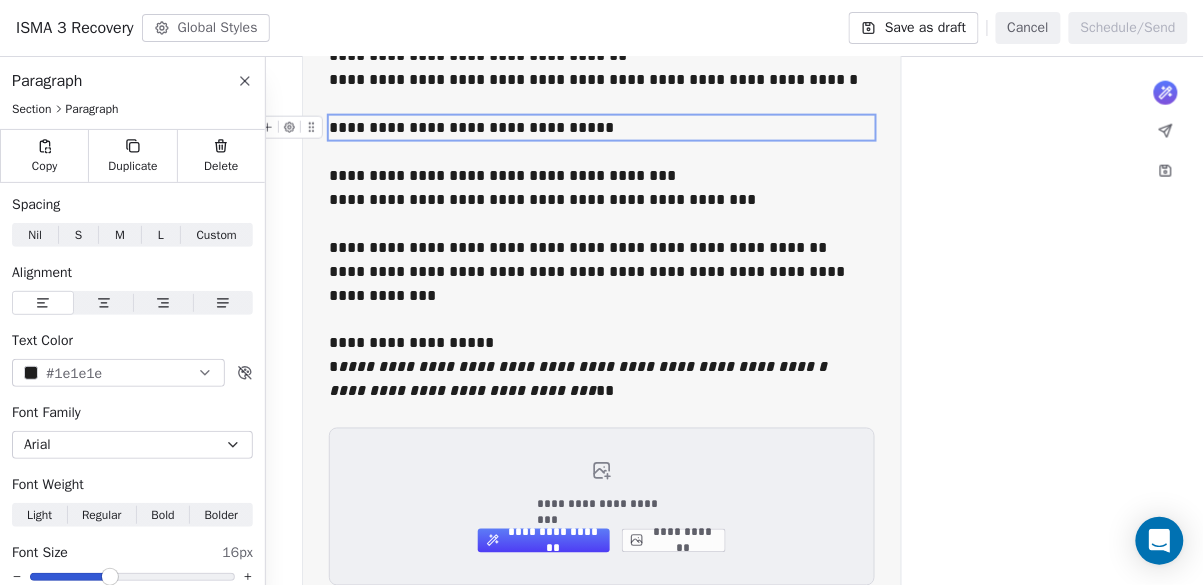 click on "**********" at bounding box center (602, 176) 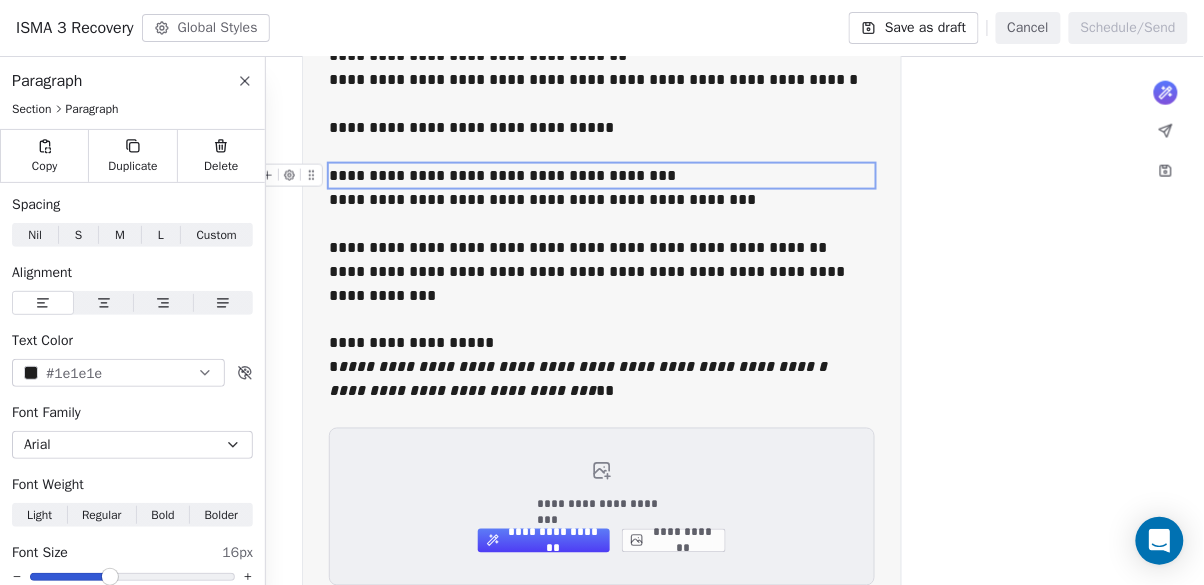 click on "**********" at bounding box center [602, 176] 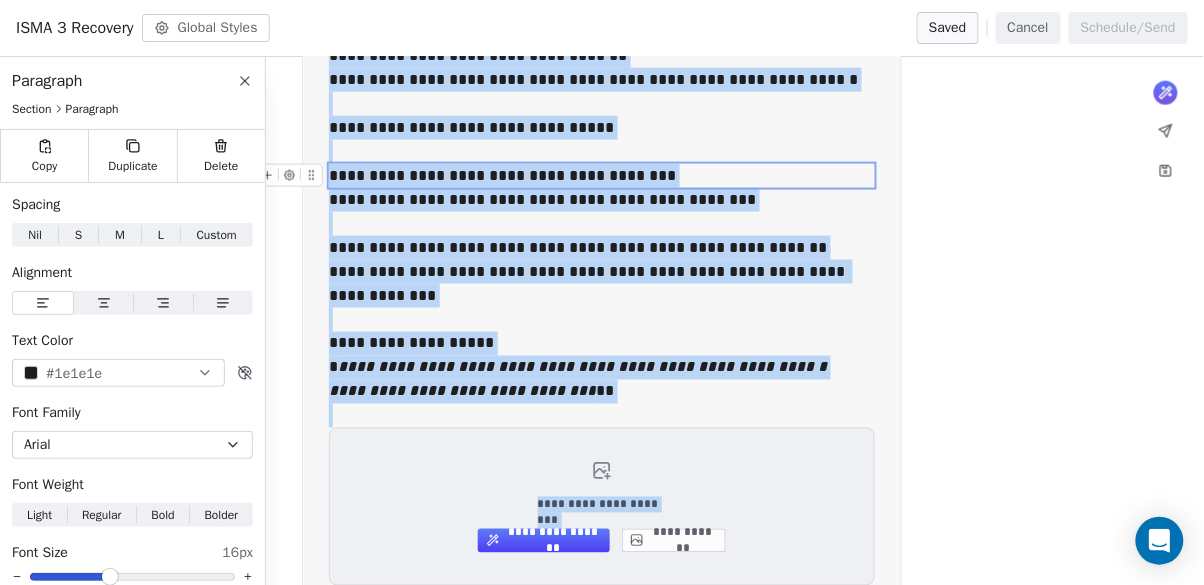 click on "**********" at bounding box center (602, 176) 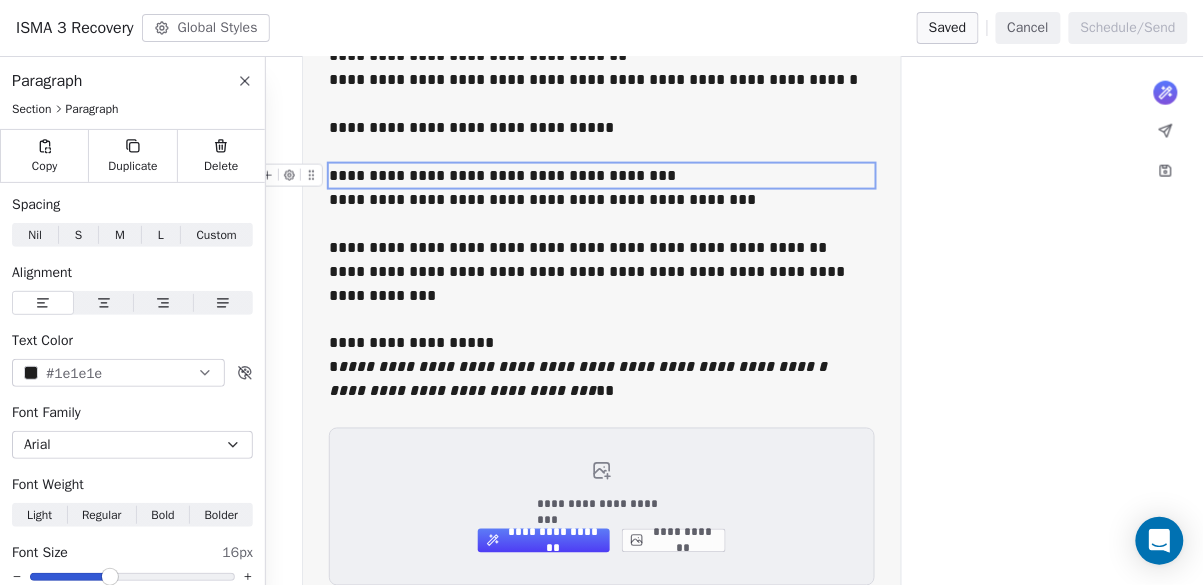 click on "**********" at bounding box center (602, 176) 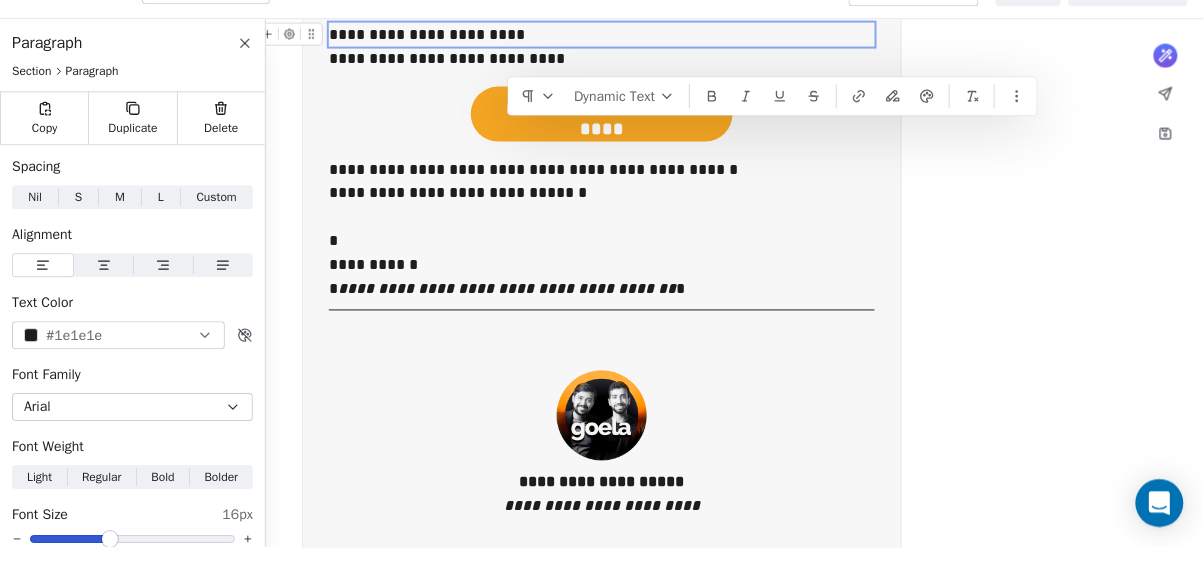 scroll, scrollTop: 681, scrollLeft: 0, axis: vertical 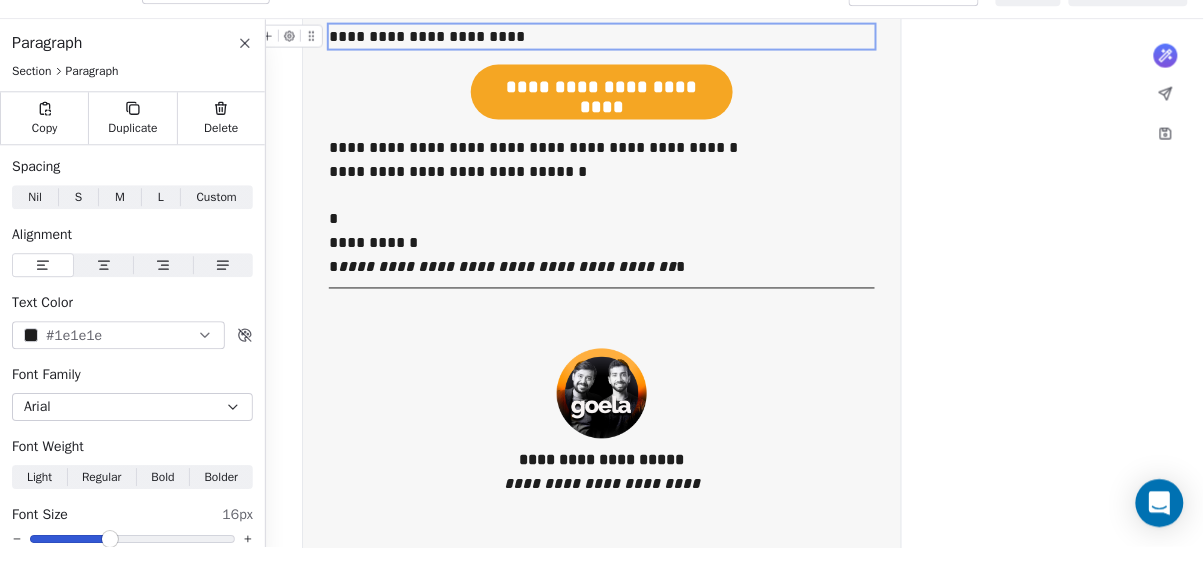 click on "**********" at bounding box center [602, 124] 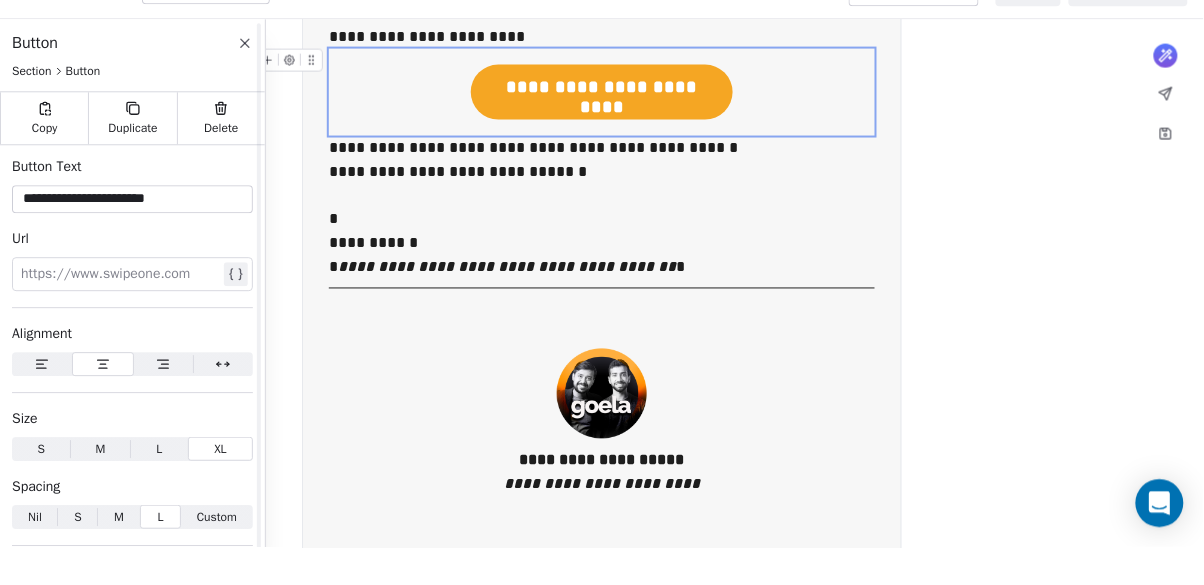click on "**********" at bounding box center (132, 237) 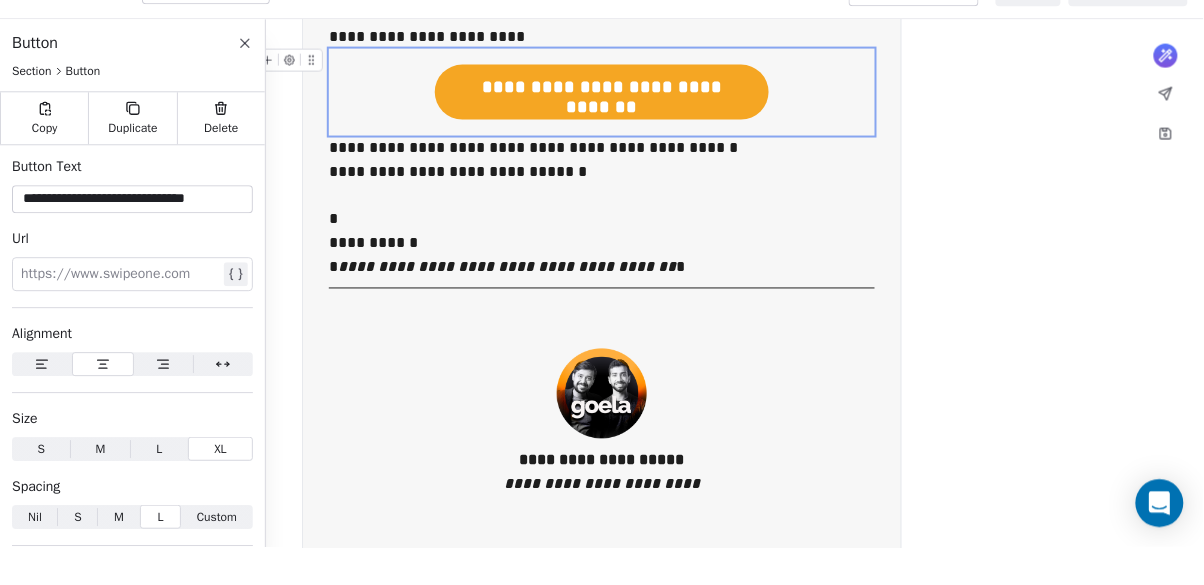 type on "**********" 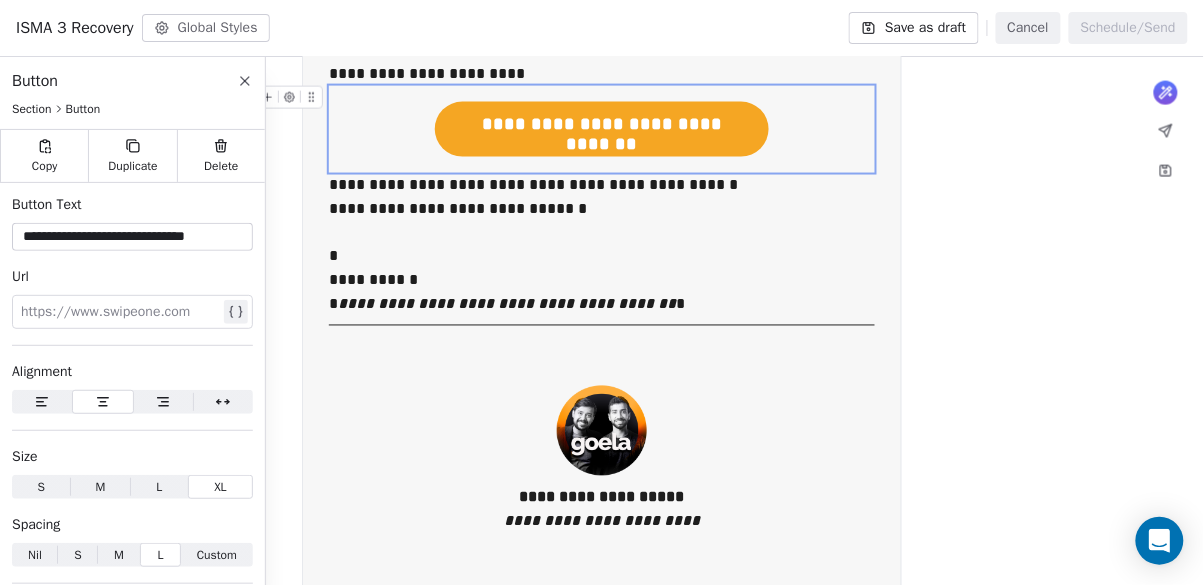 click on "**********" at bounding box center (602, 185) 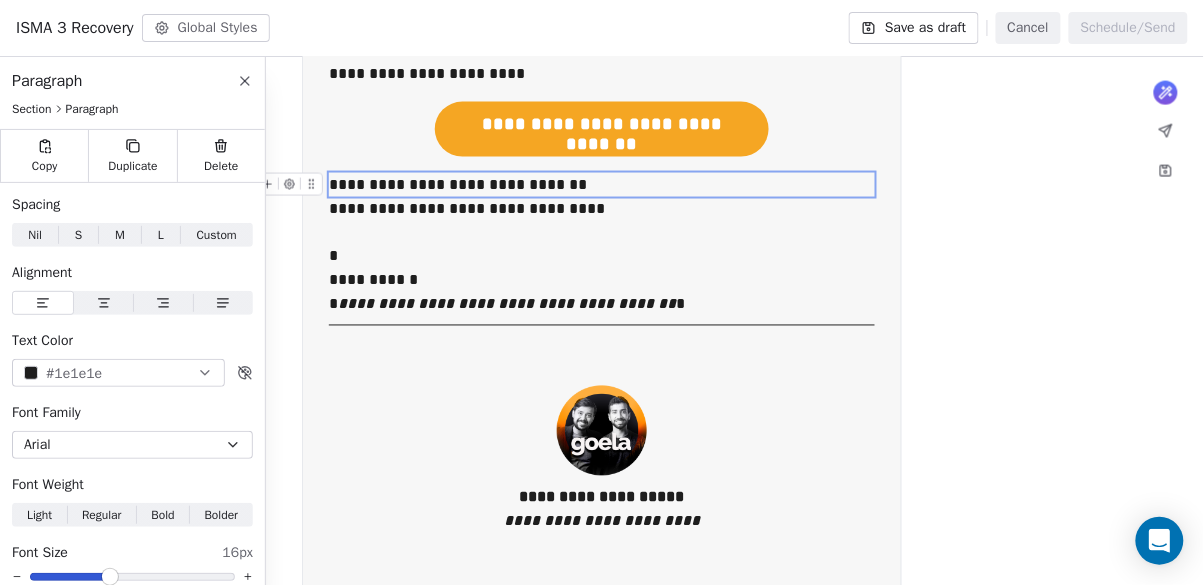 click on "**********" at bounding box center [507, 304] 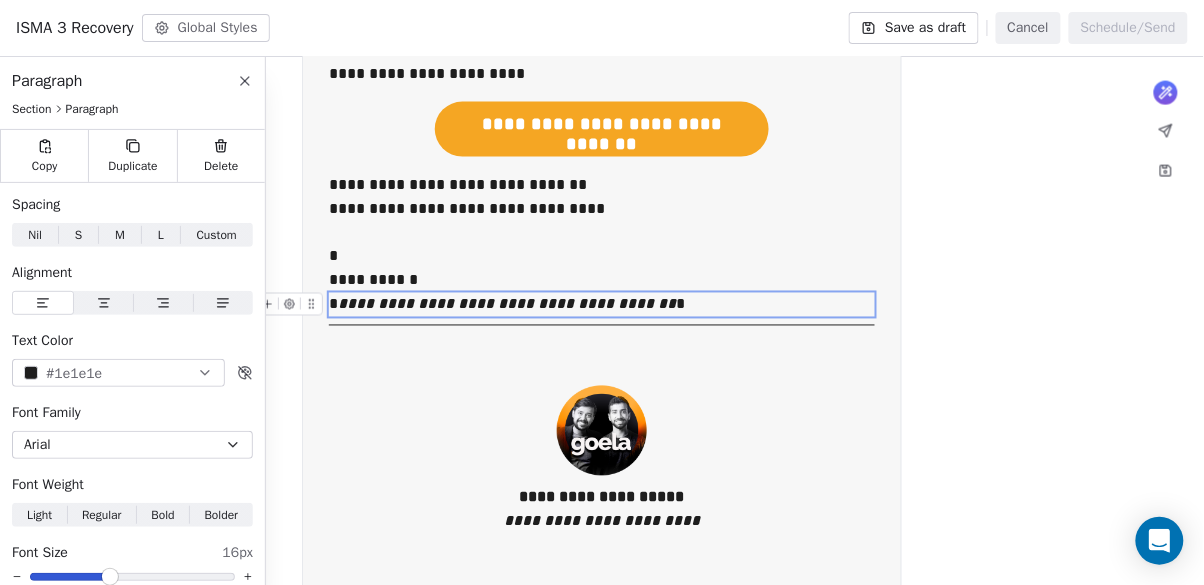 click on "**********" at bounding box center (507, 304) 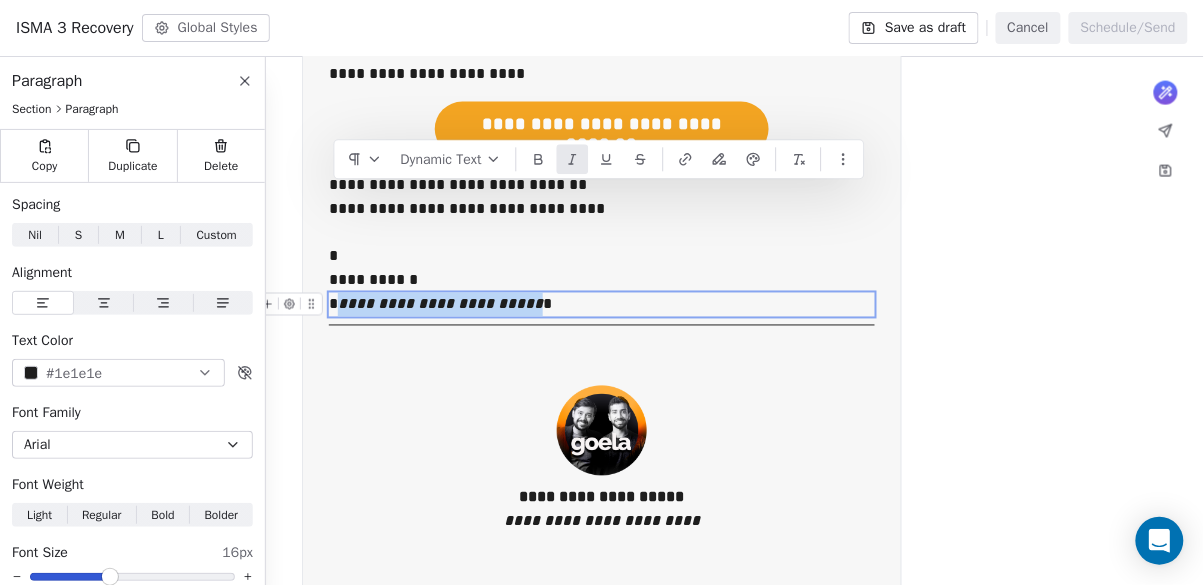 click on "**********" at bounding box center [602, 95] 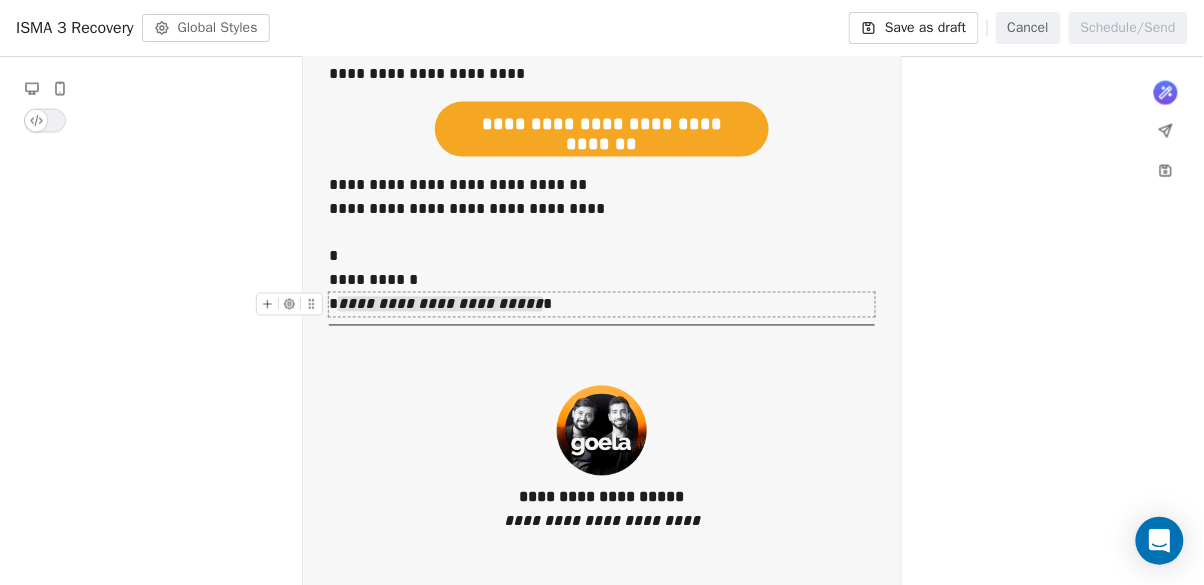 click on "Save as draft" at bounding box center [913, 28] 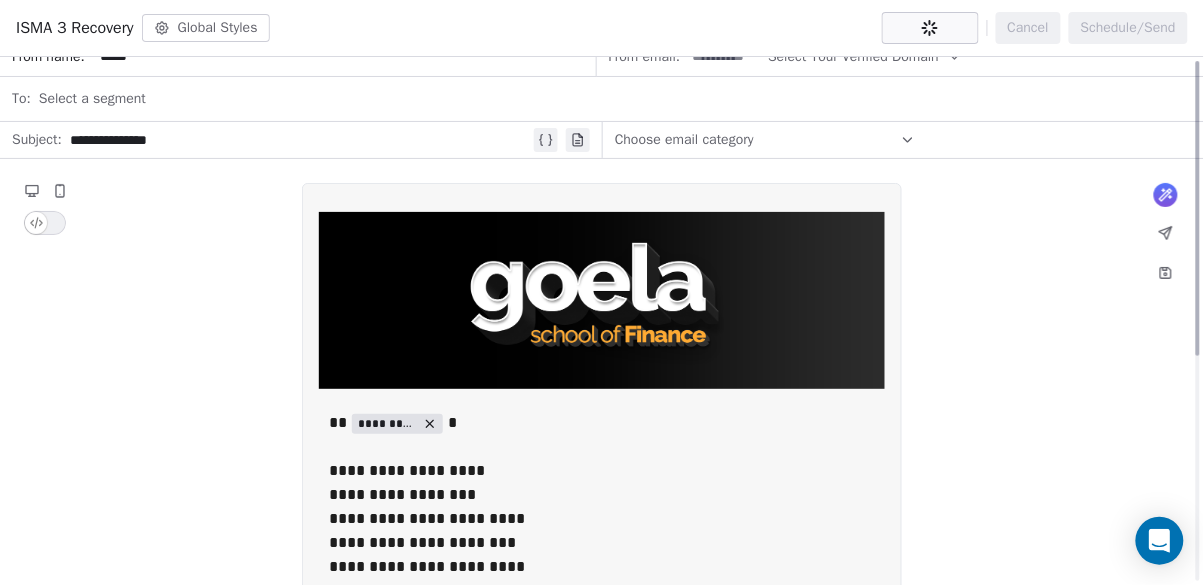 scroll, scrollTop: 0, scrollLeft: 0, axis: both 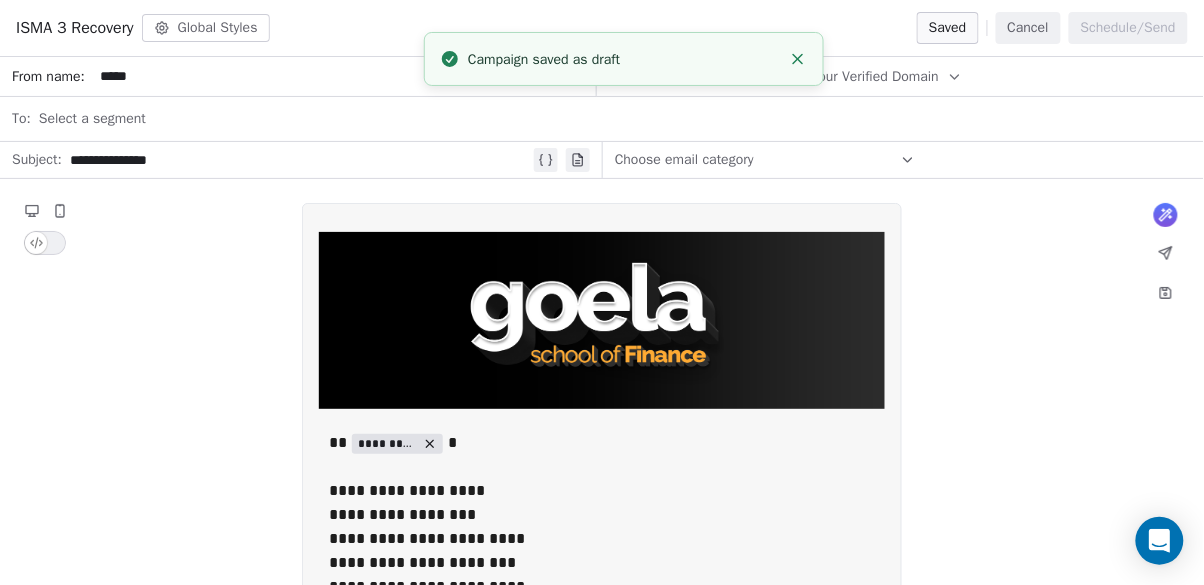 click on "Cancel" at bounding box center [1028, 28] 